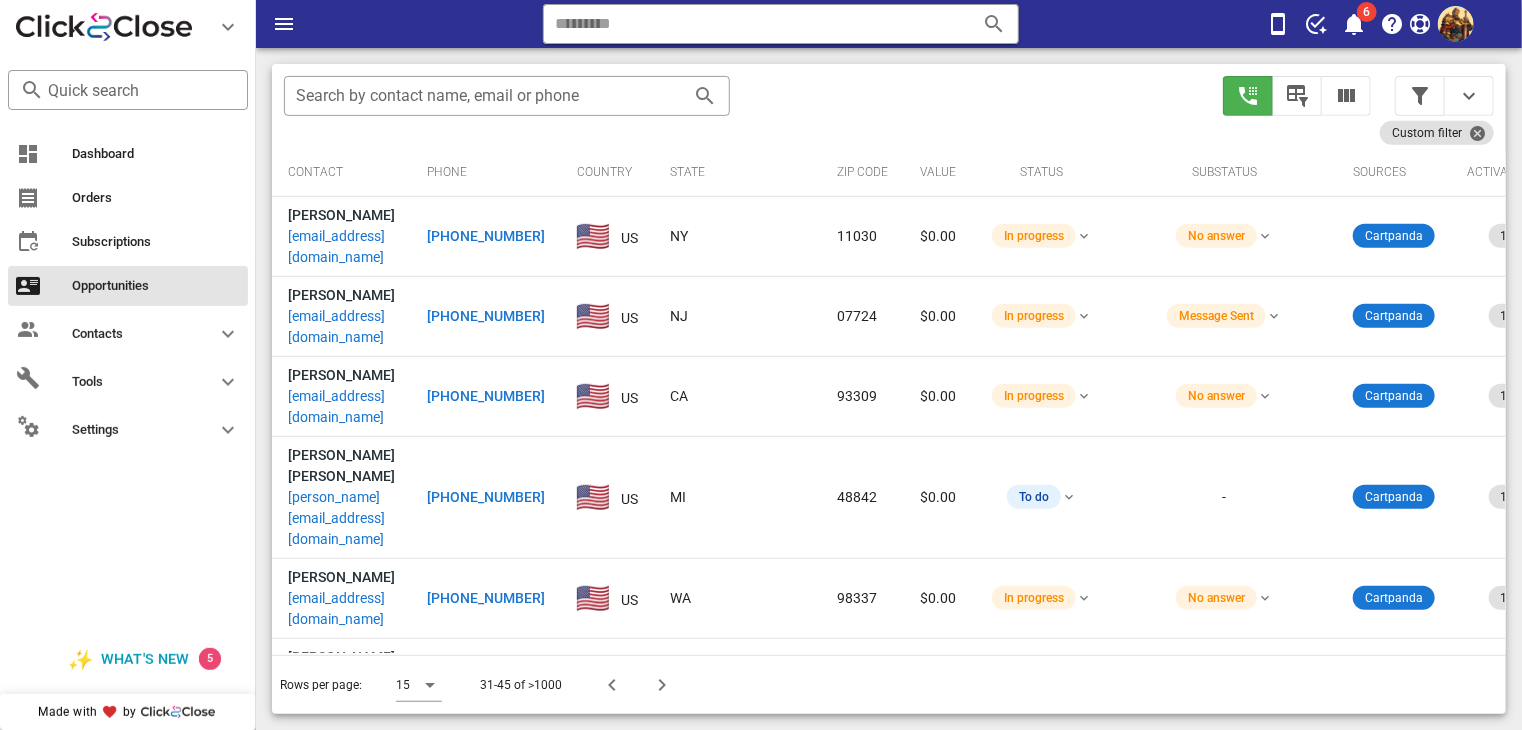 scroll, scrollTop: 376, scrollLeft: 0, axis: vertical 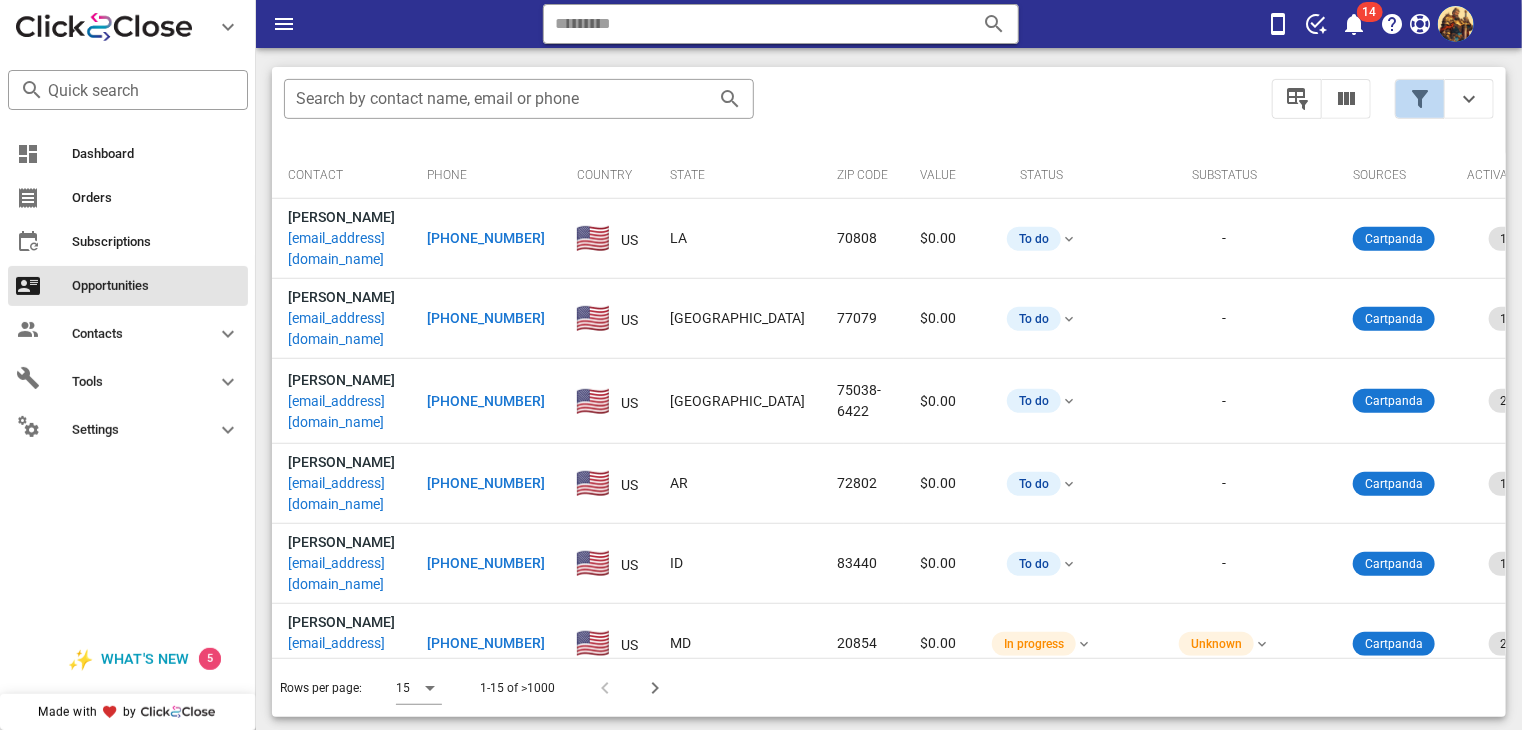 click at bounding box center [1420, 99] 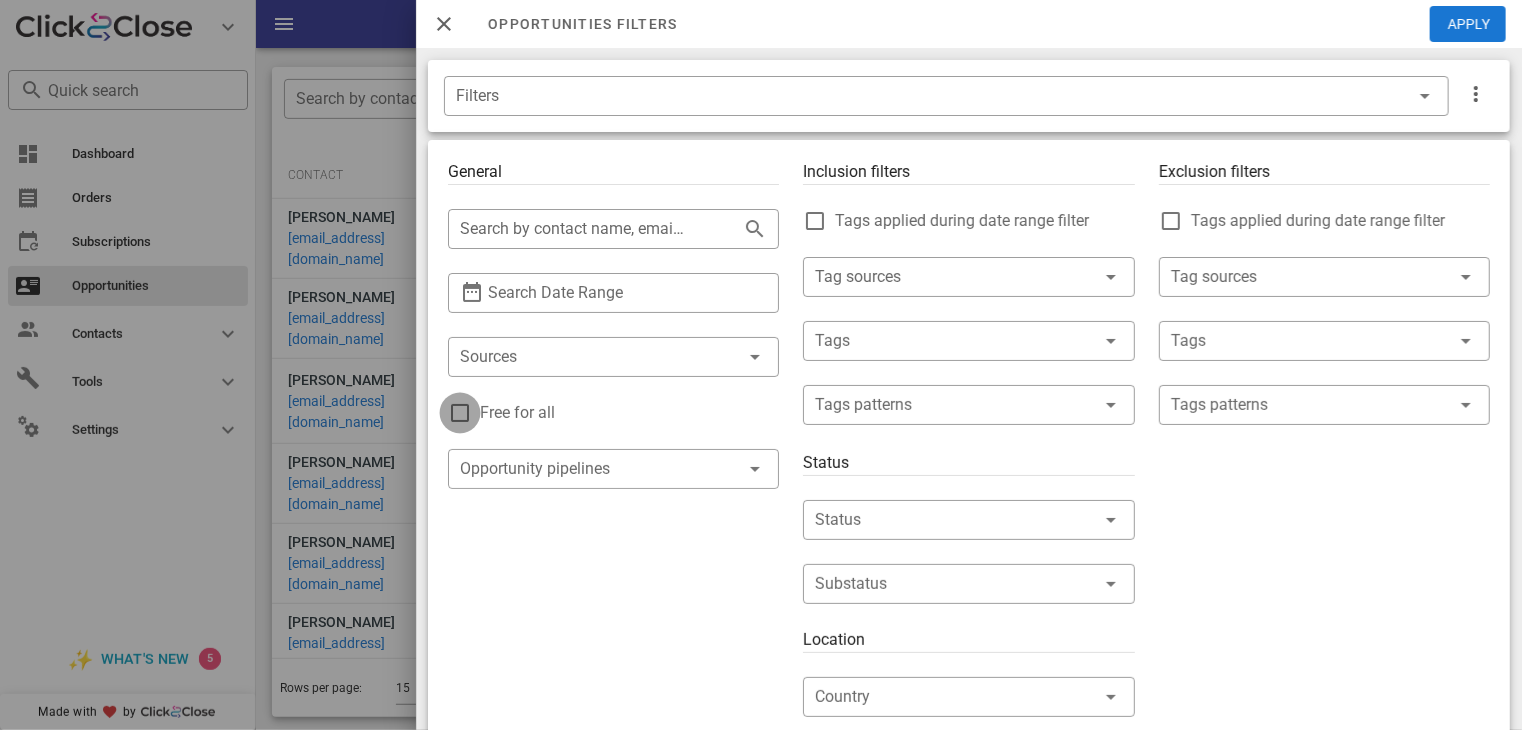 click at bounding box center (460, 413) 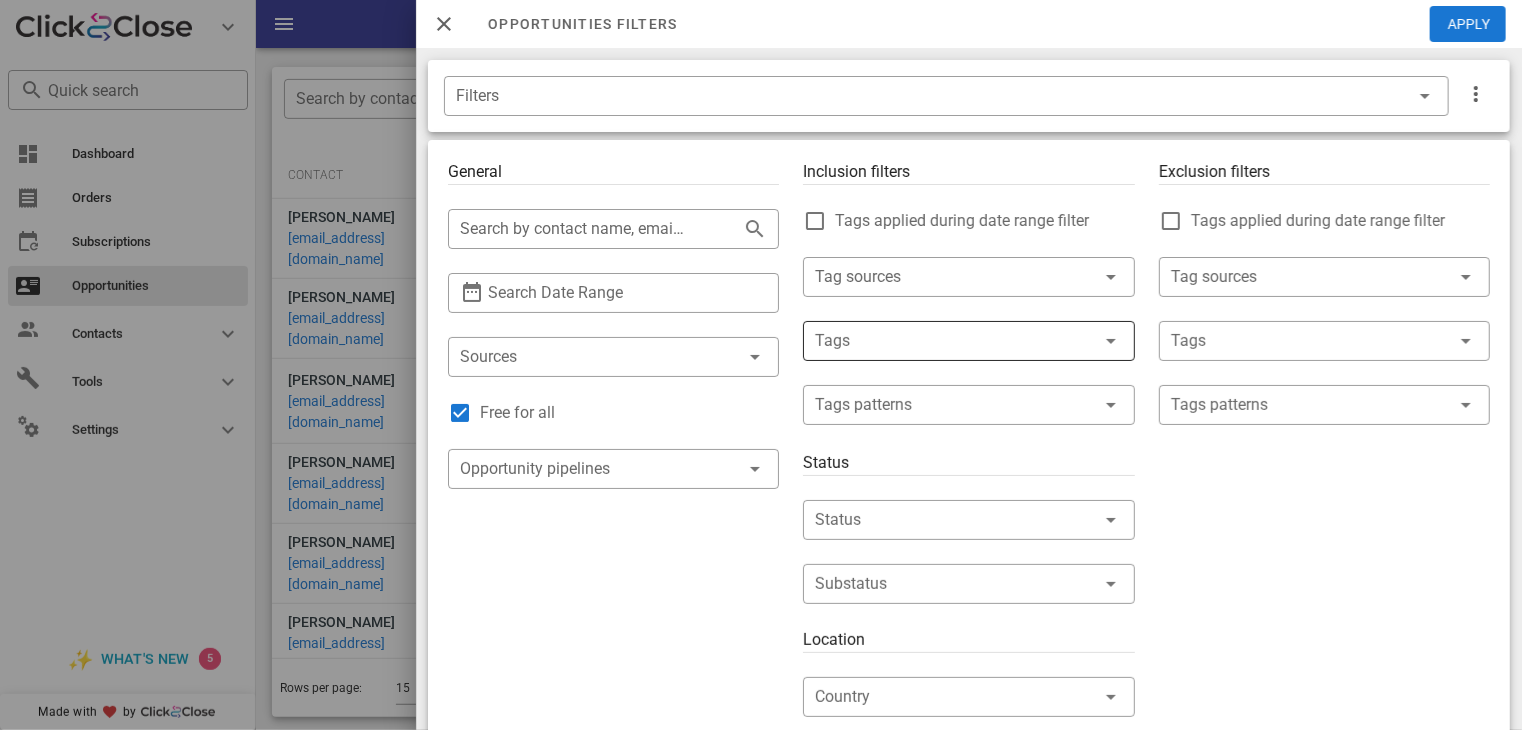 click at bounding box center [940, 341] 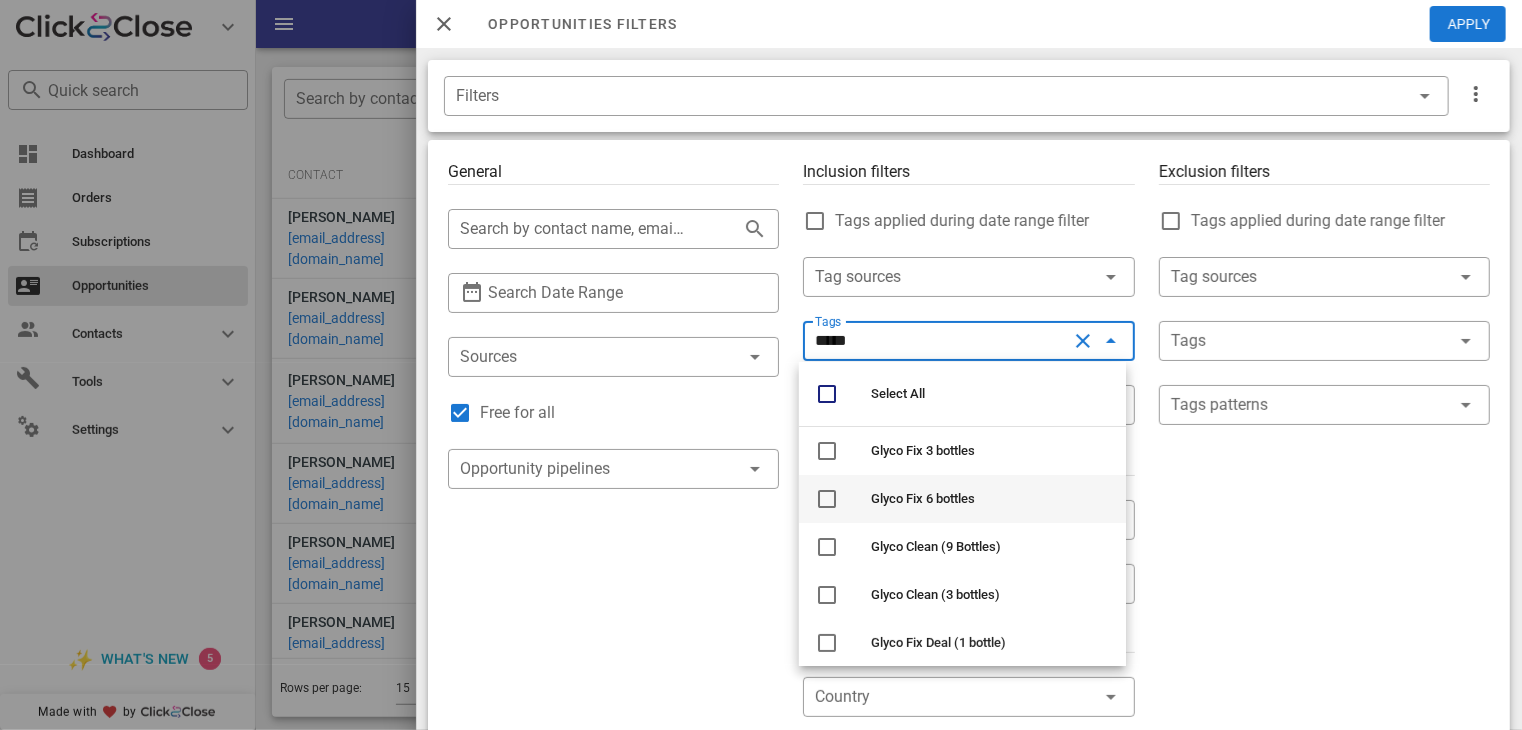 click on "Glyco Fix 6 bottles" at bounding box center (923, 498) 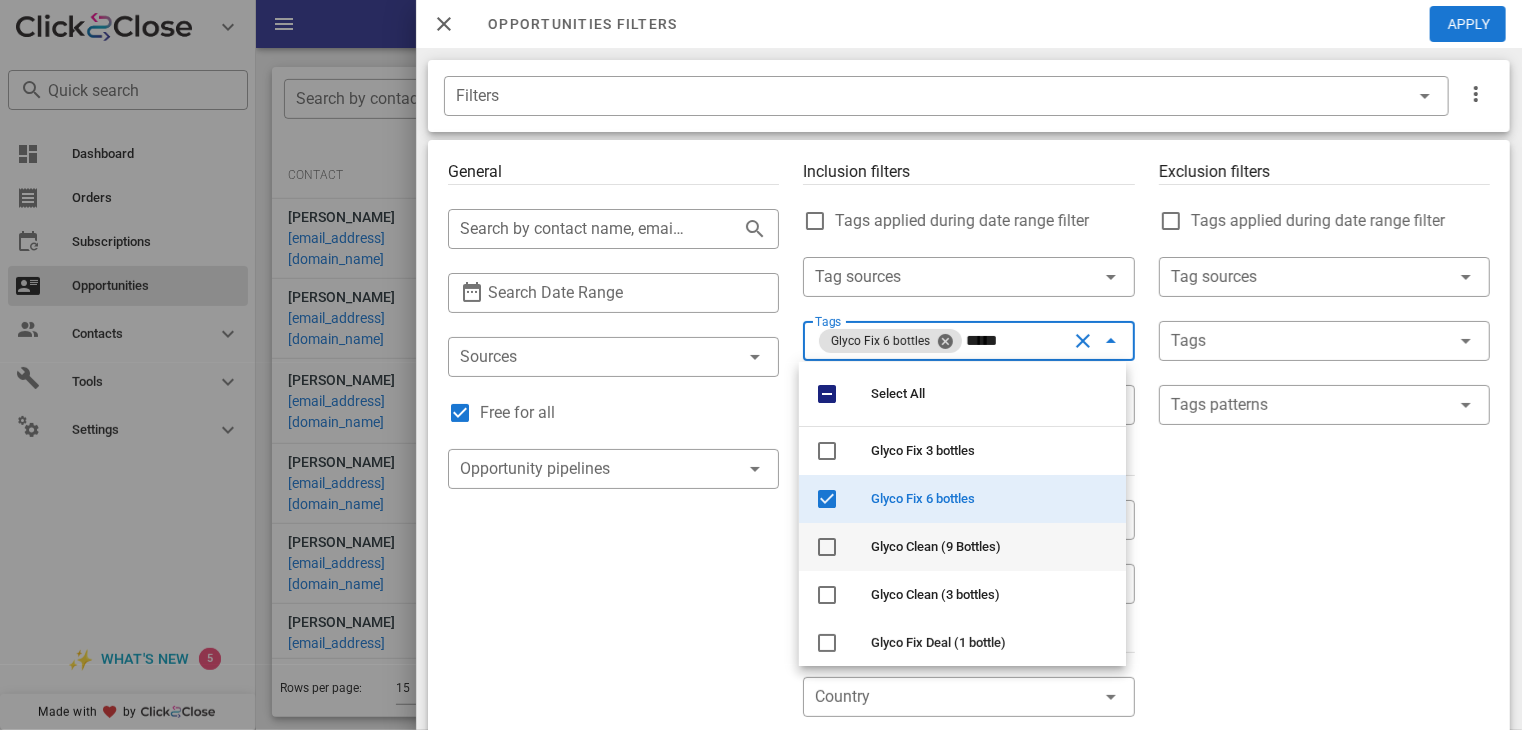 click on "Glyco Clean (9 Bottles)" at bounding box center (990, 547) 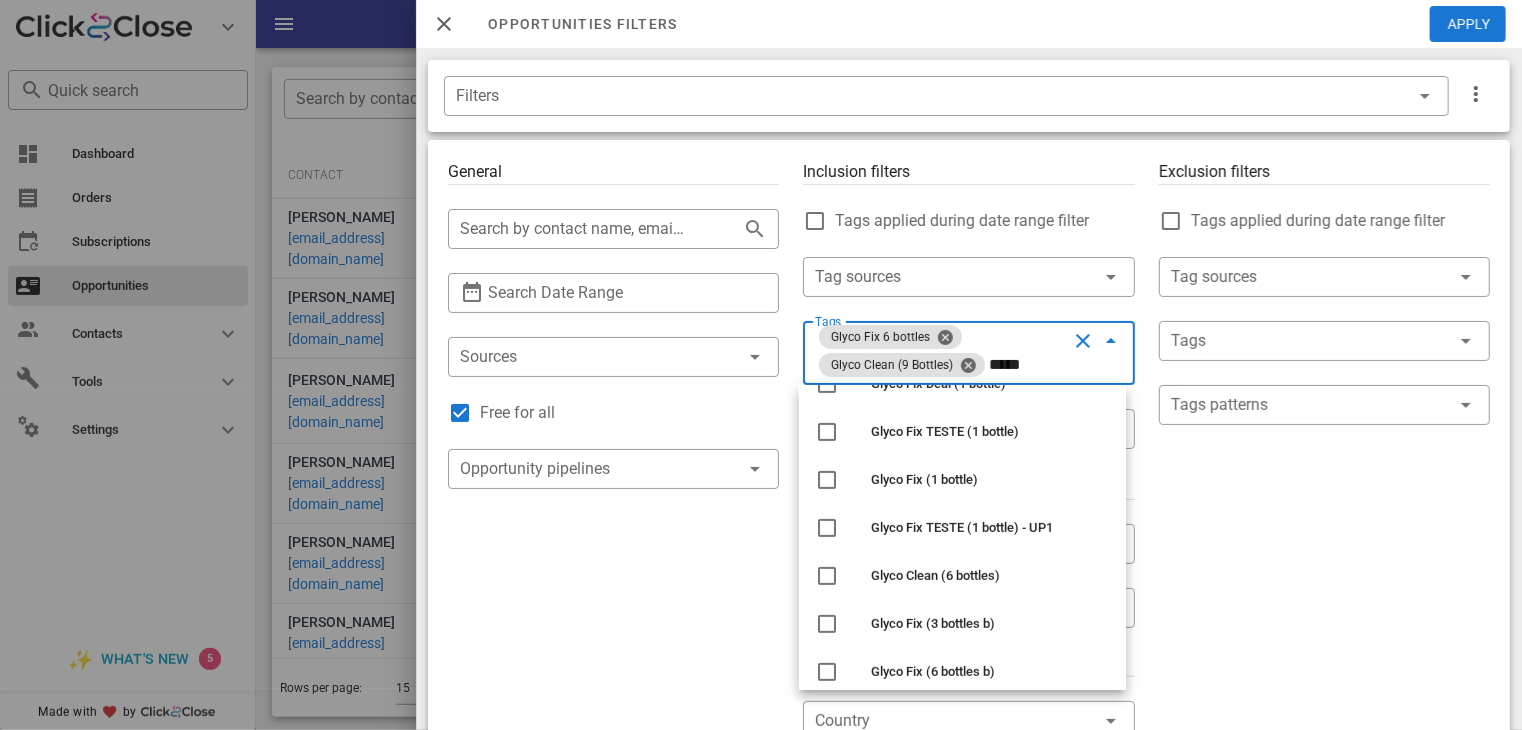 scroll, scrollTop: 285, scrollLeft: 0, axis: vertical 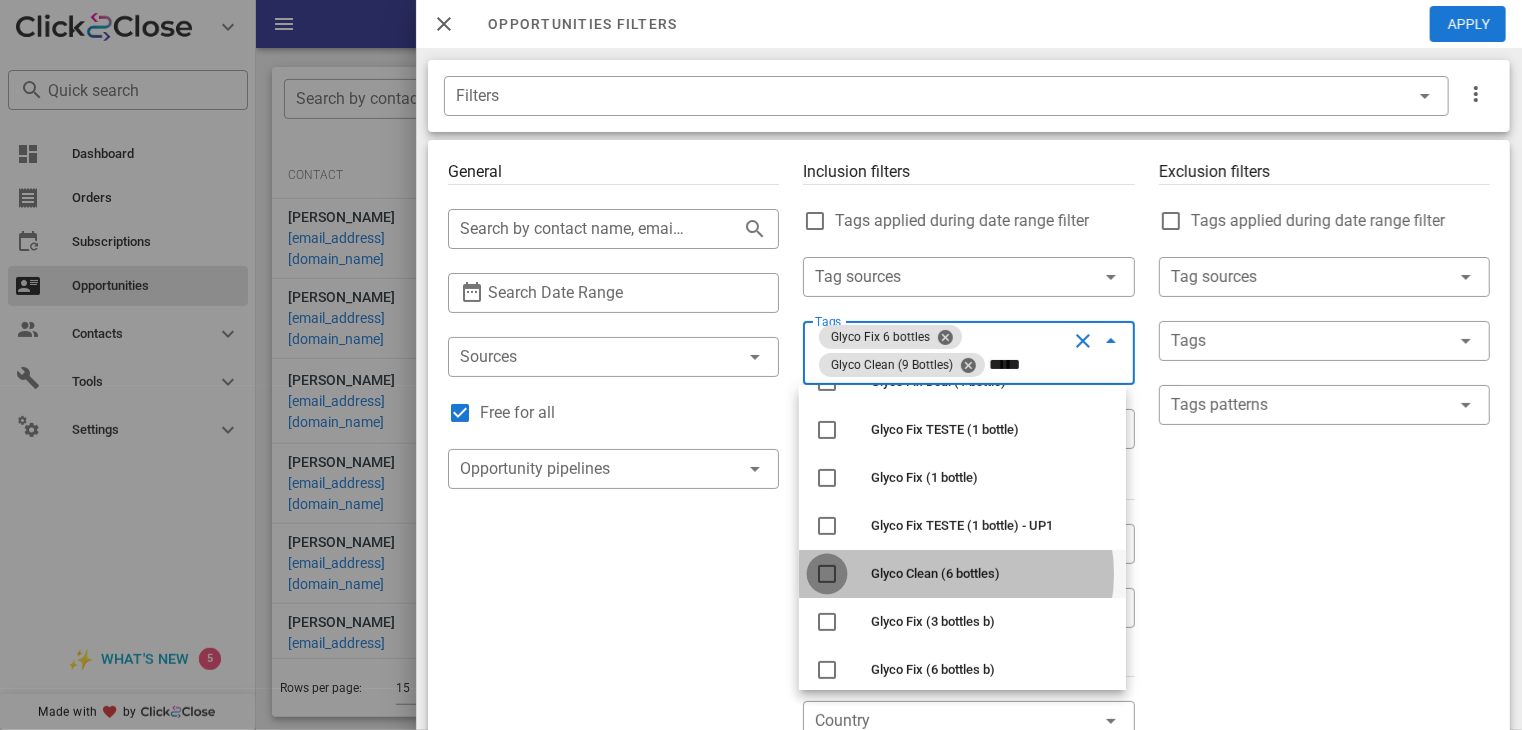 click at bounding box center [827, 574] 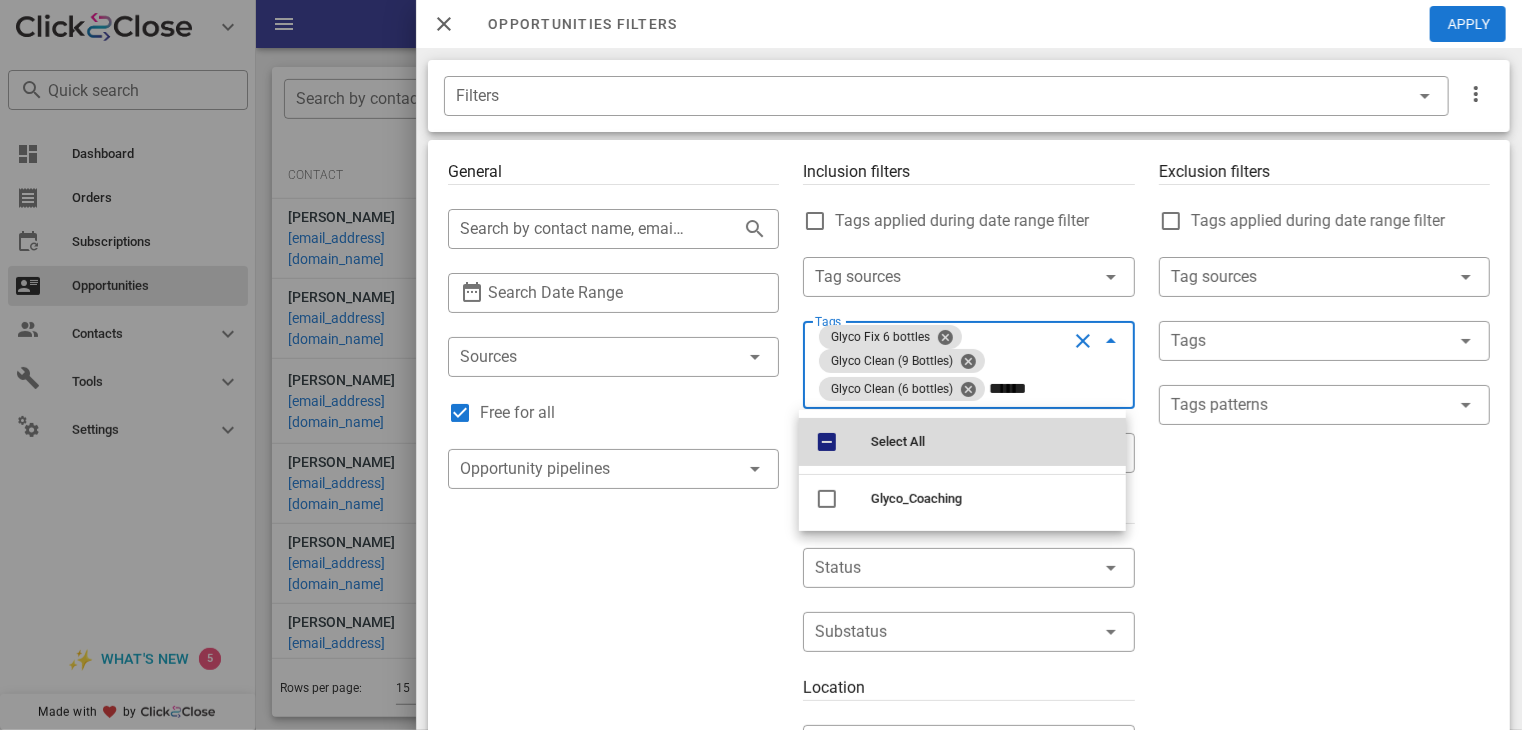 scroll, scrollTop: 0, scrollLeft: 0, axis: both 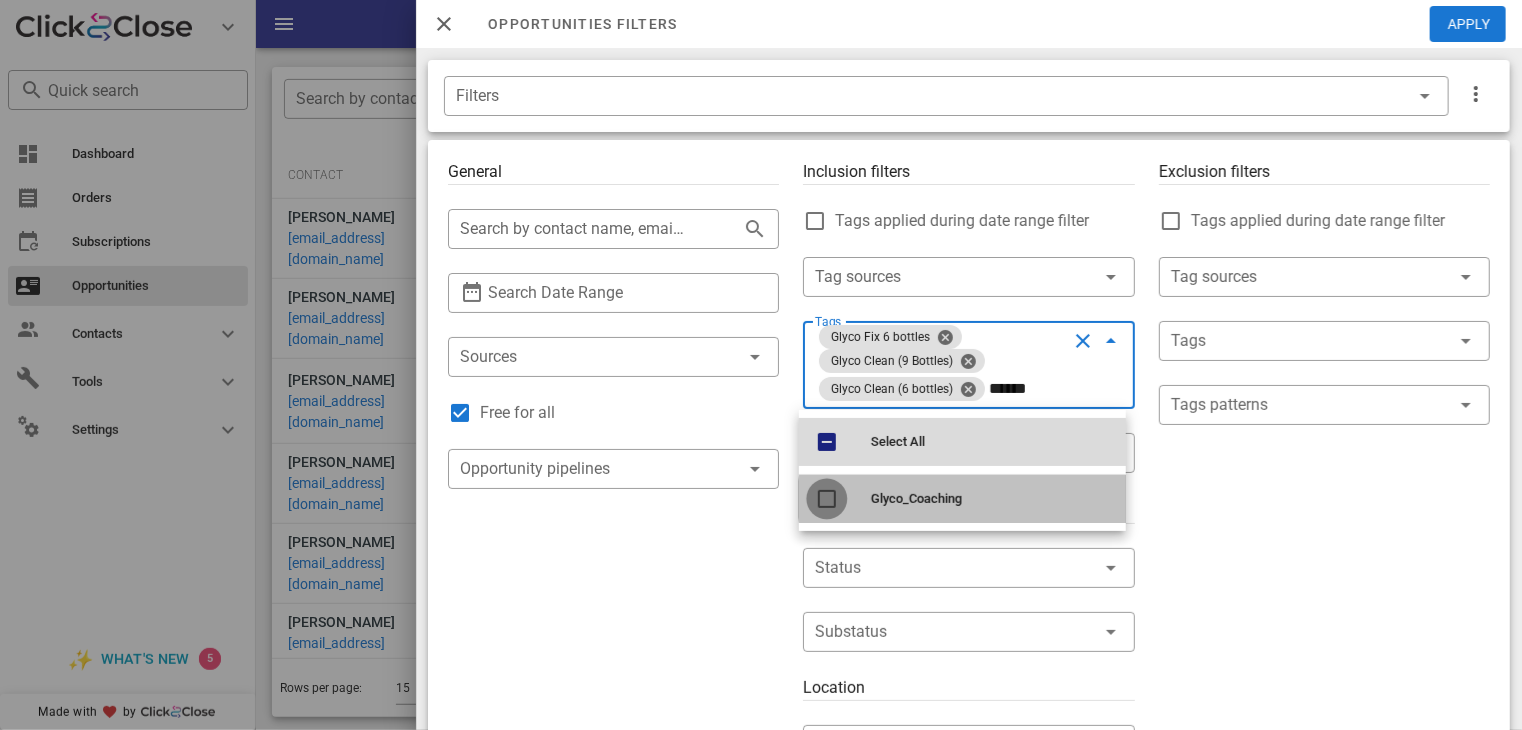 click at bounding box center [827, 499] 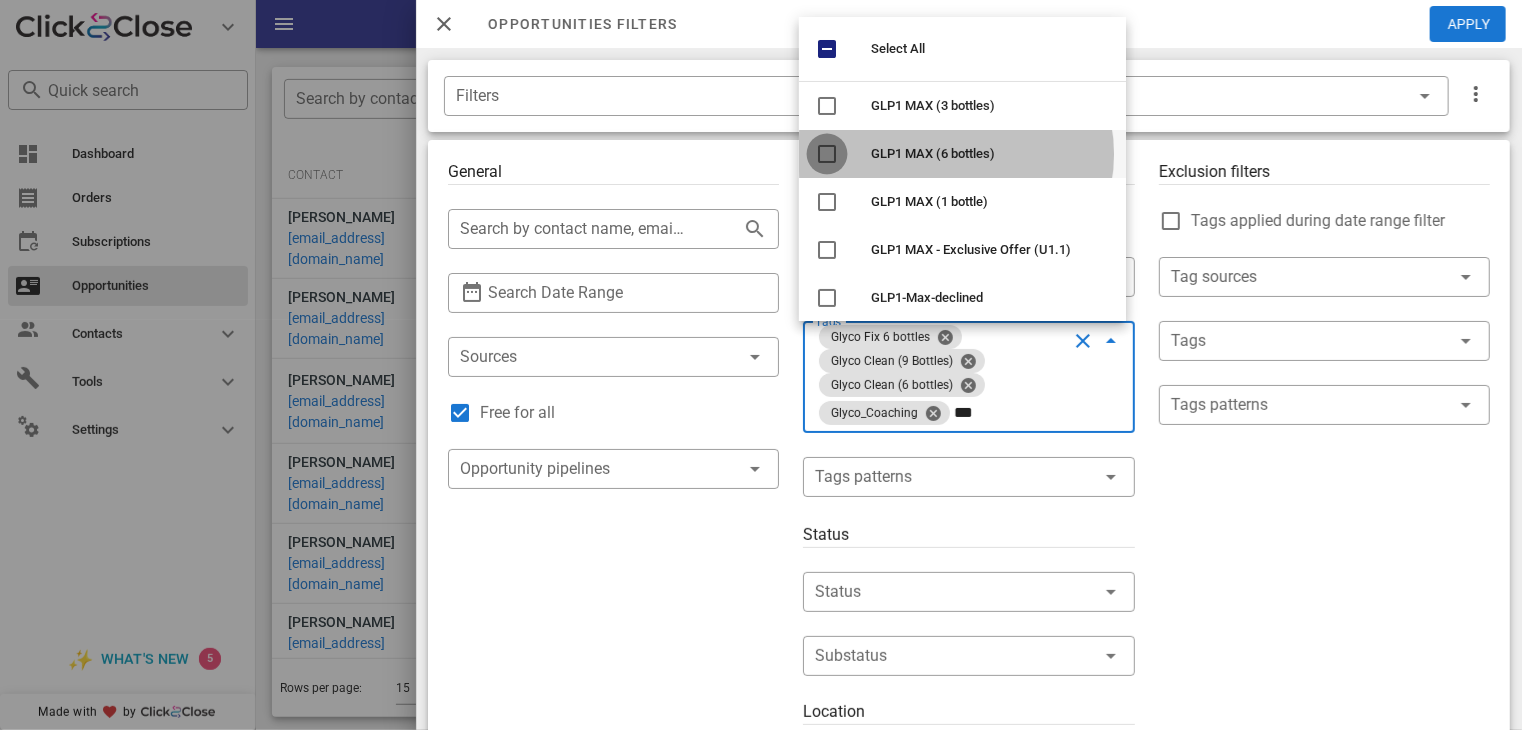 click at bounding box center [827, 154] 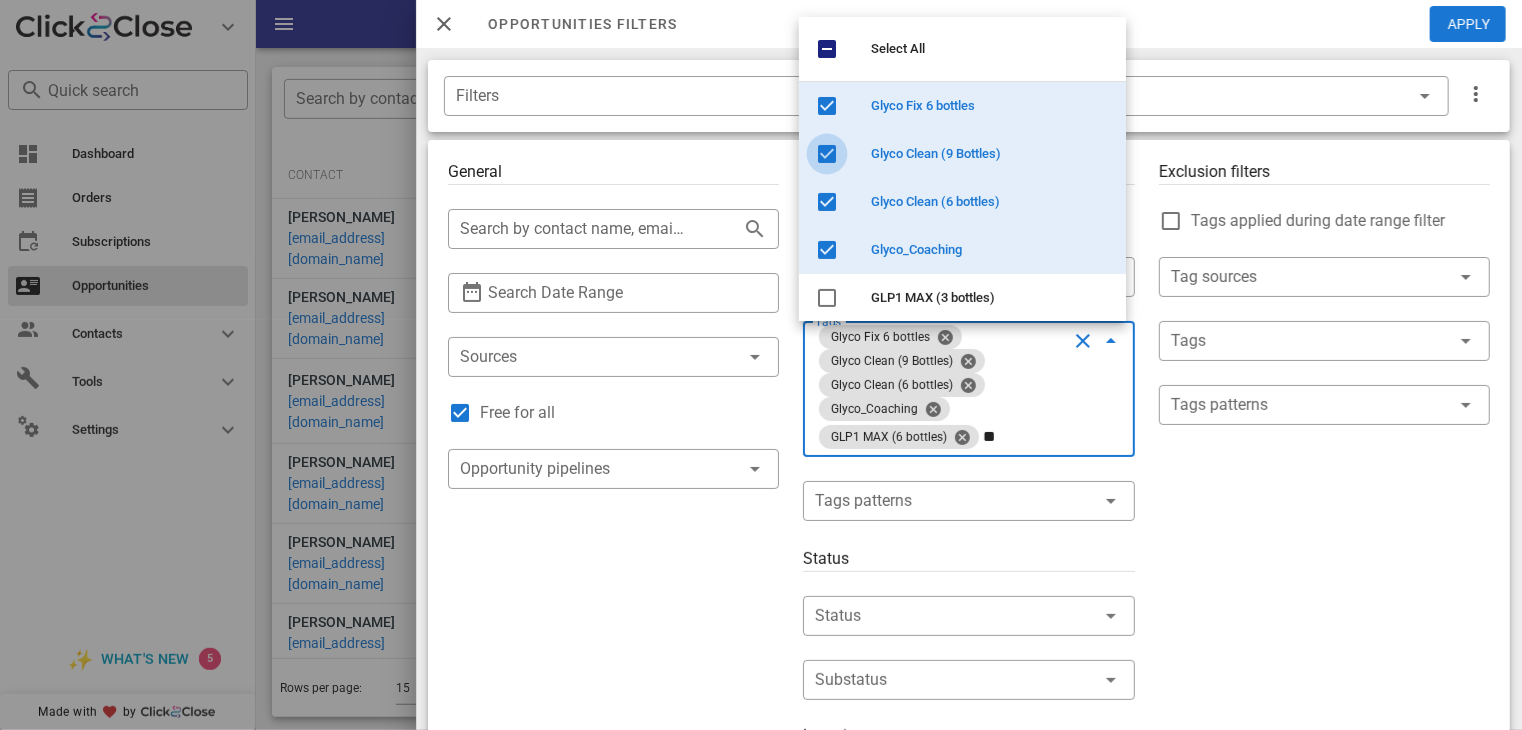 type on "*" 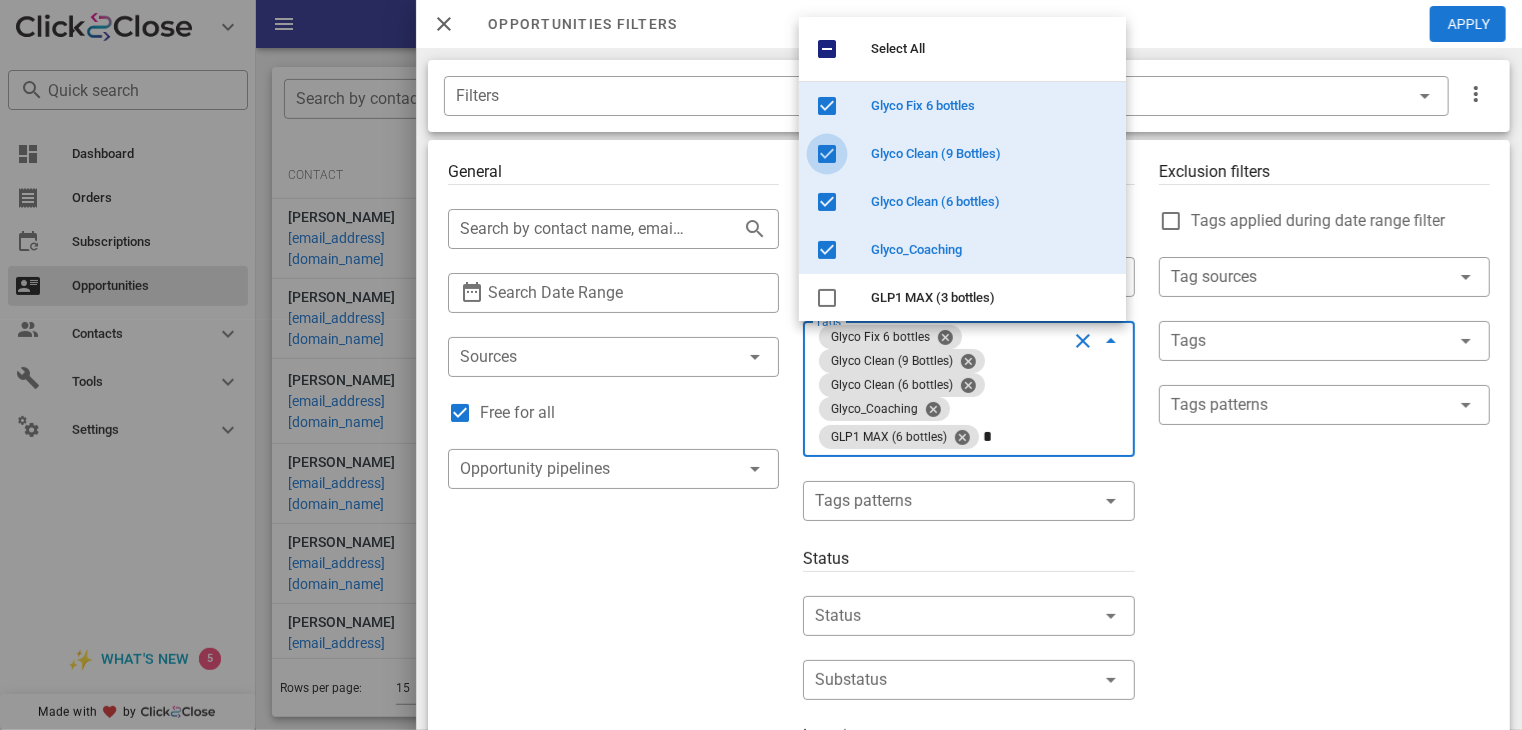 type 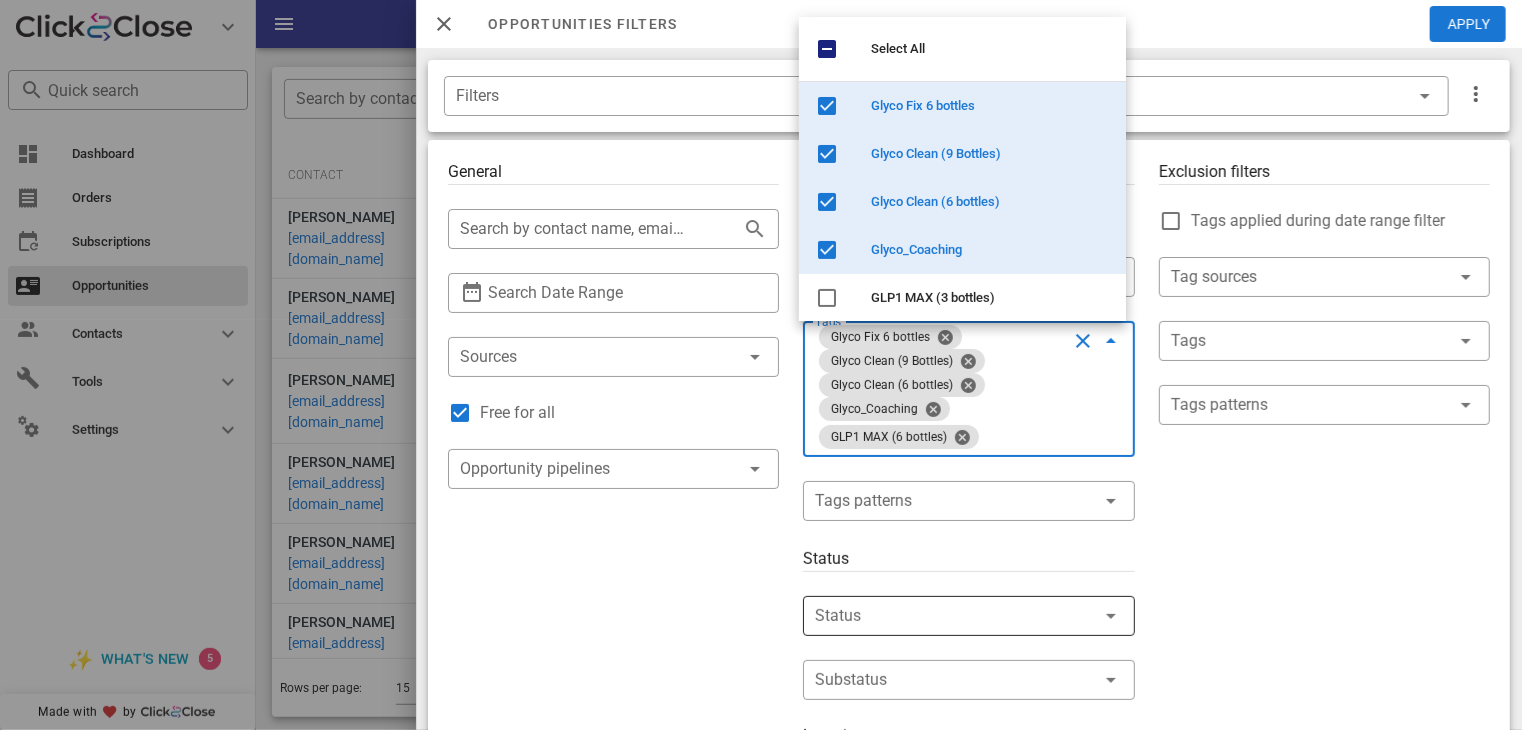 click at bounding box center [940, 616] 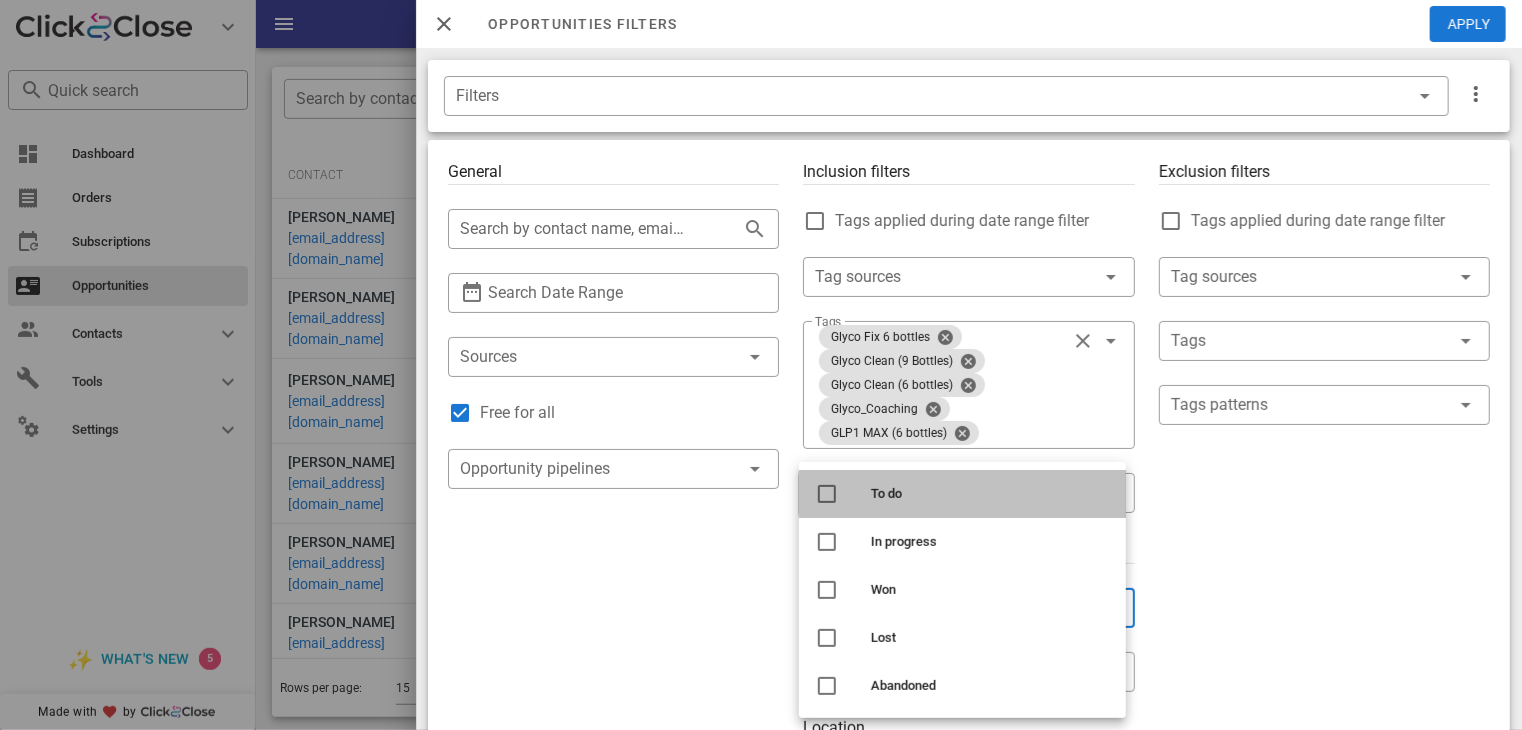 click at bounding box center (827, 494) 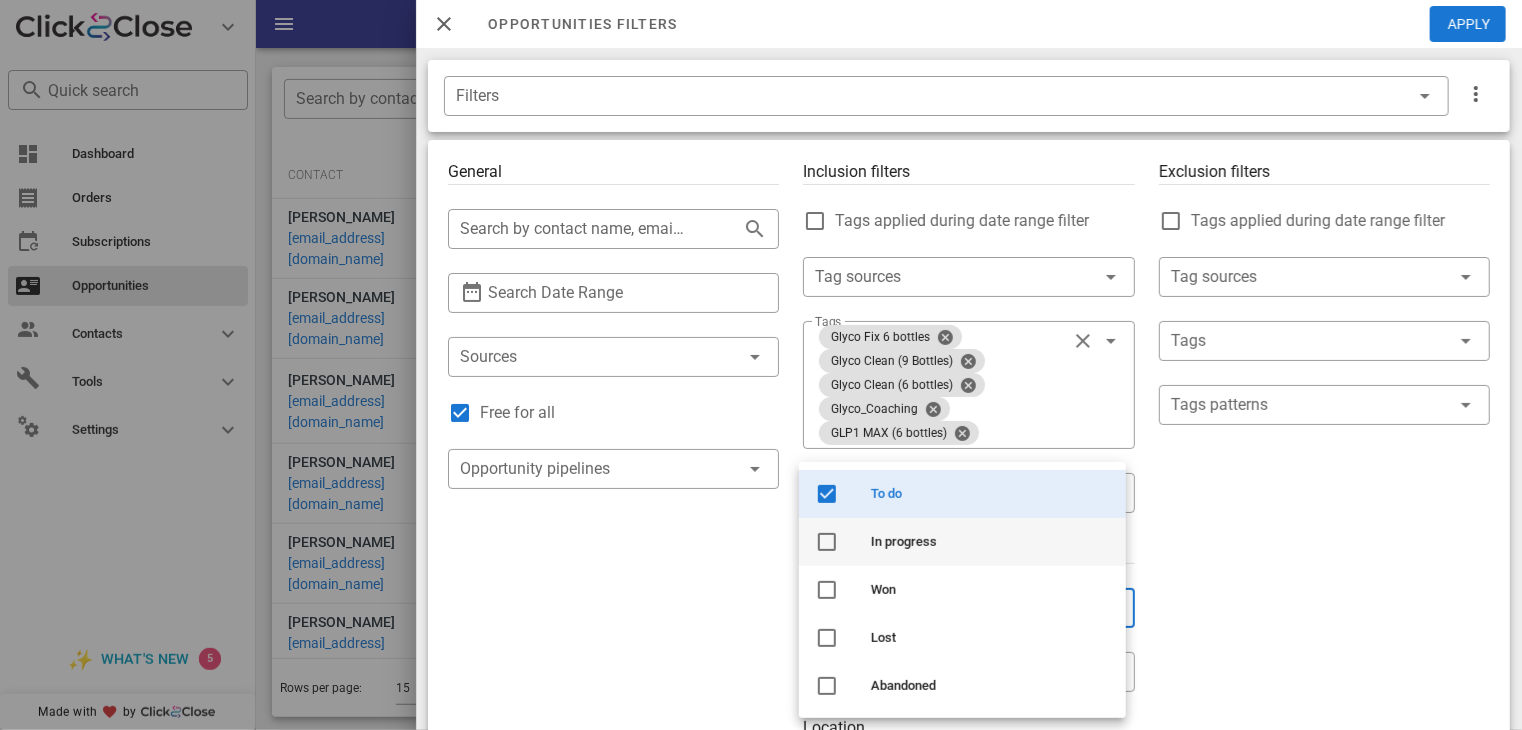 click at bounding box center [827, 542] 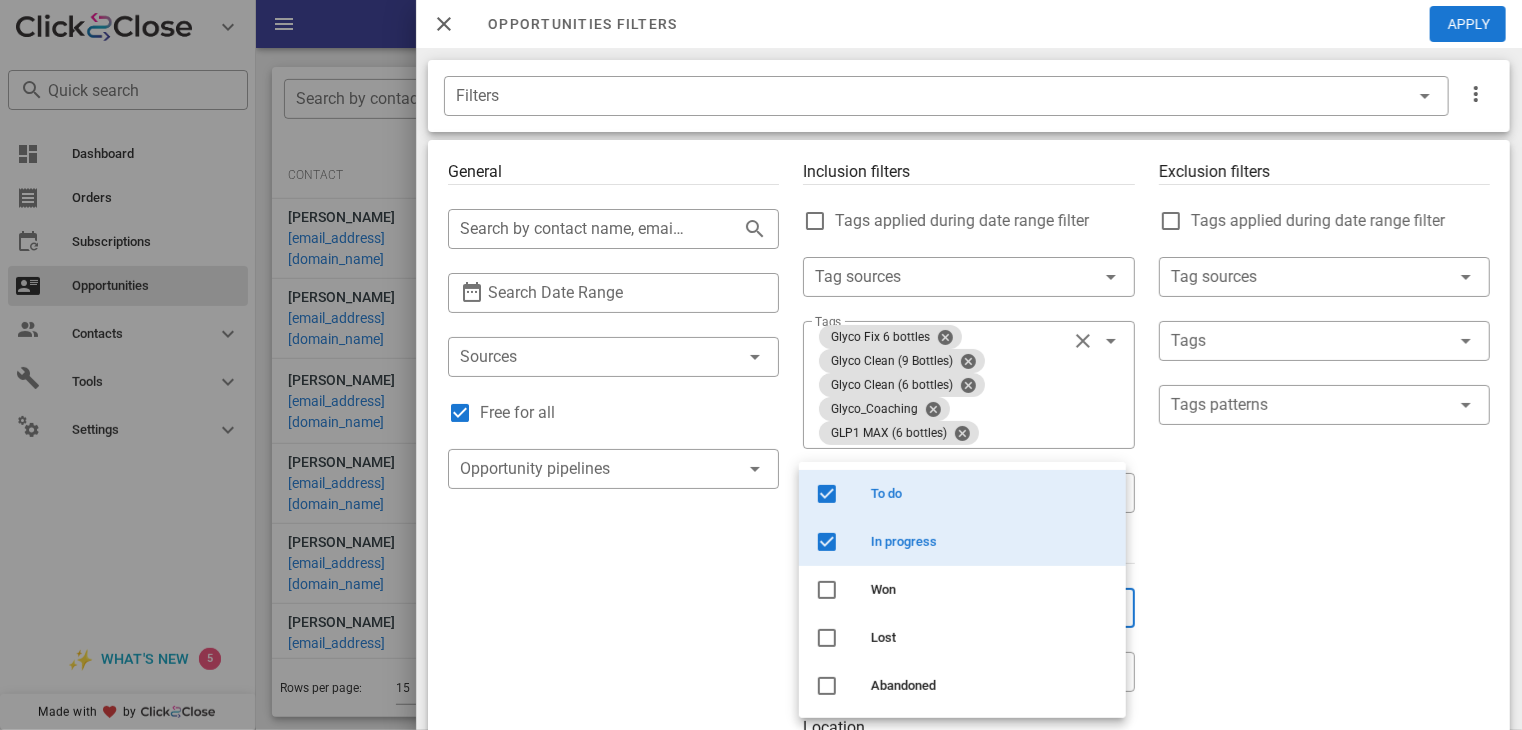 click on "General ​ Search by contact name, email or phone ​ Search Date Range ​ Sources Free for all ​ Opportunity pipelines" at bounding box center (613, 753) 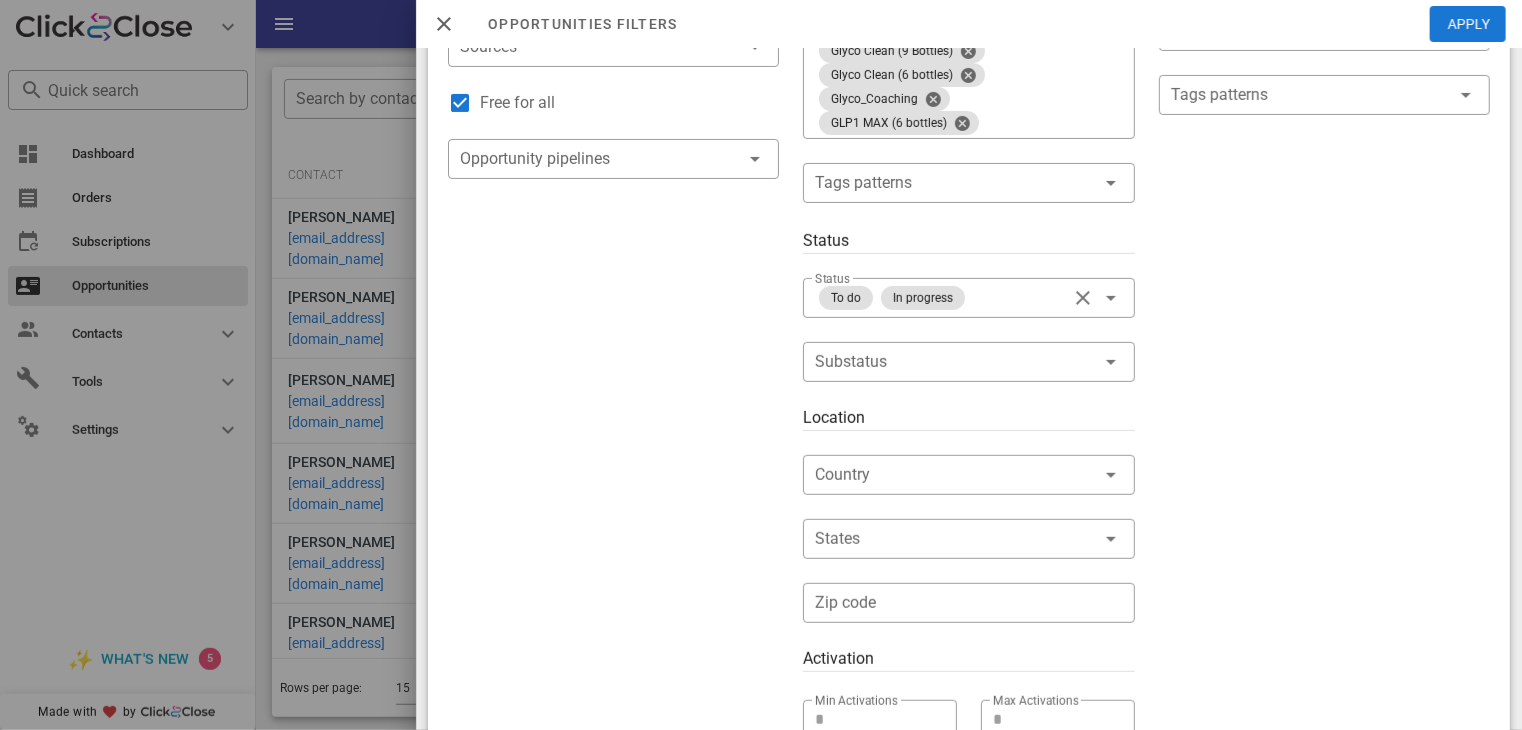 scroll, scrollTop: 355, scrollLeft: 0, axis: vertical 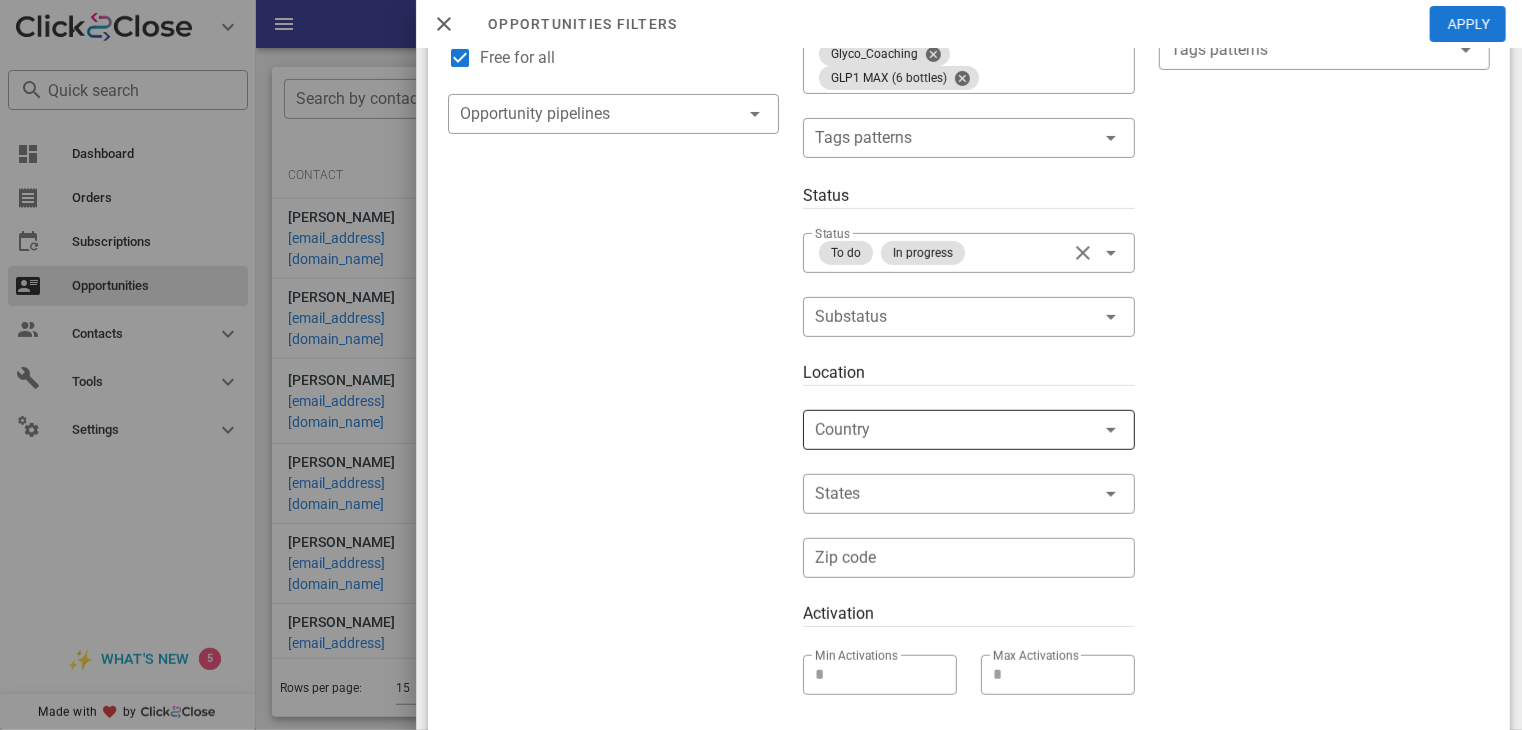 click at bounding box center (940, 430) 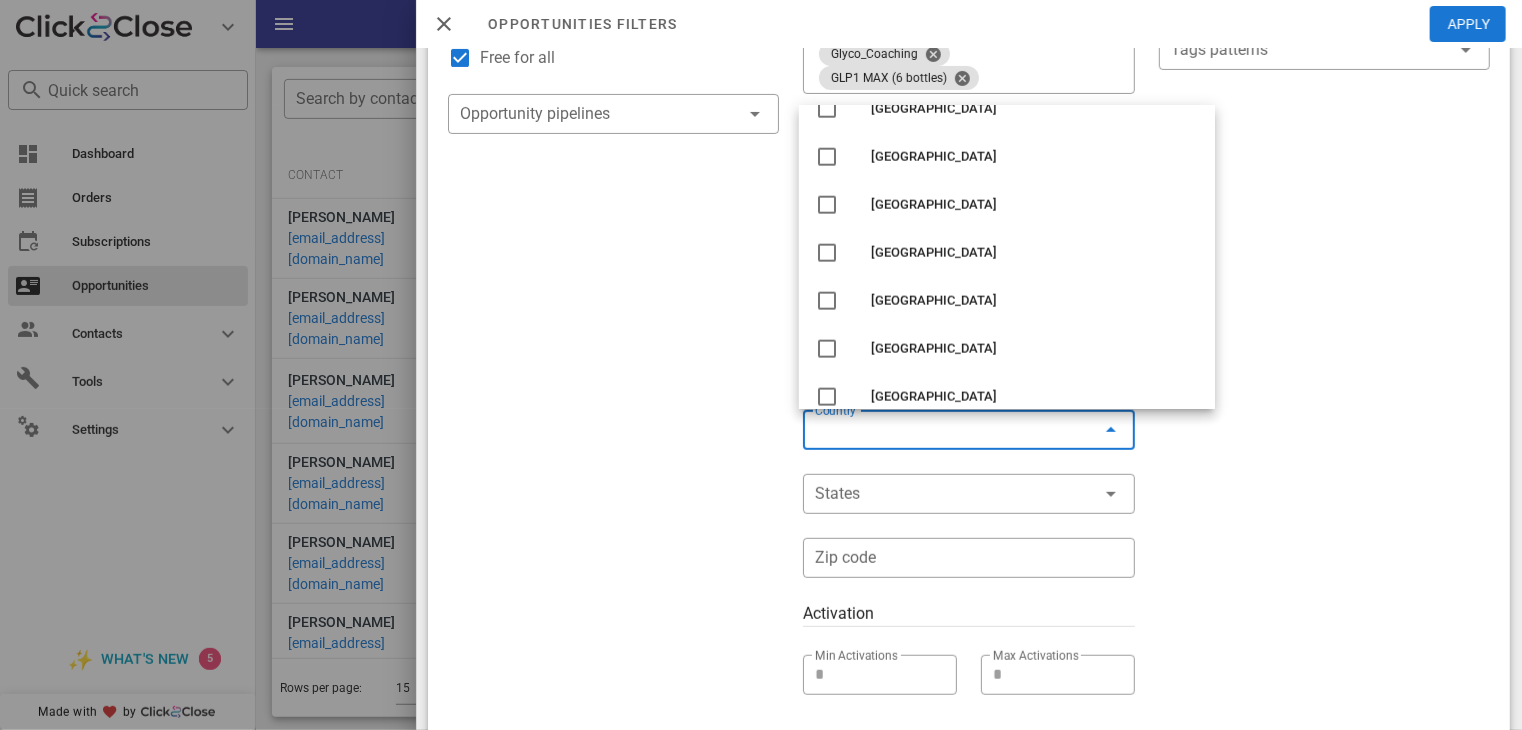 scroll, scrollTop: 1688, scrollLeft: 0, axis: vertical 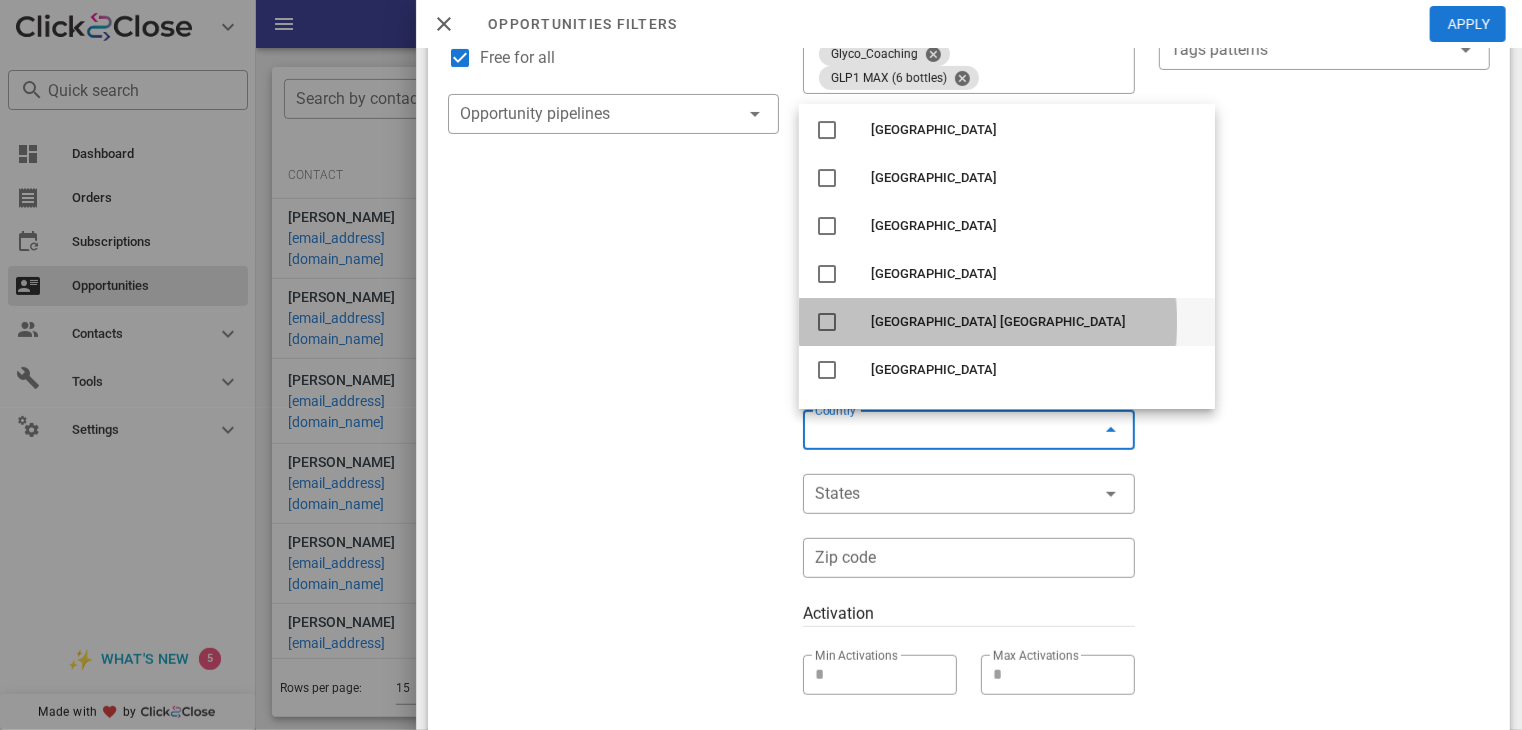 click at bounding box center (827, 322) 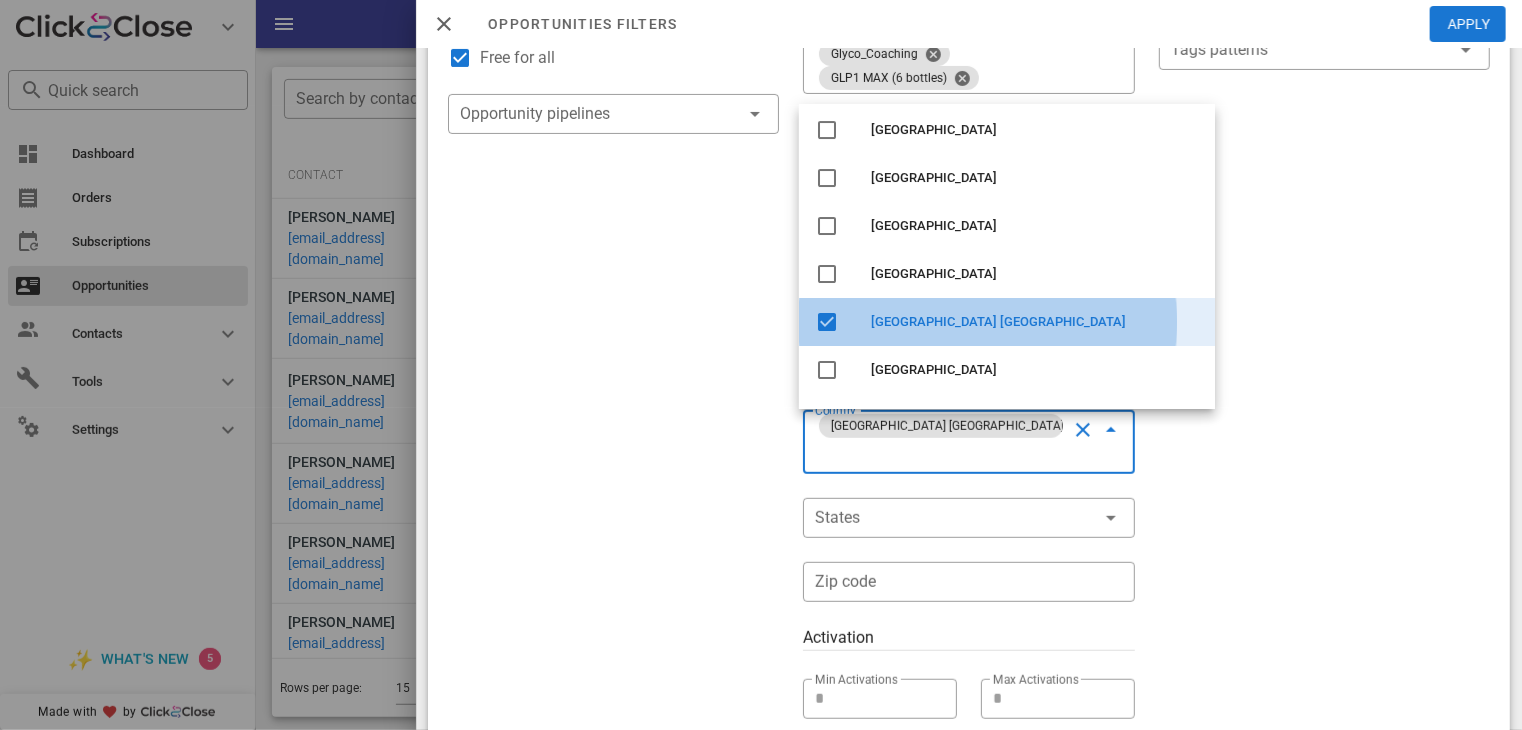 click at bounding box center (827, 322) 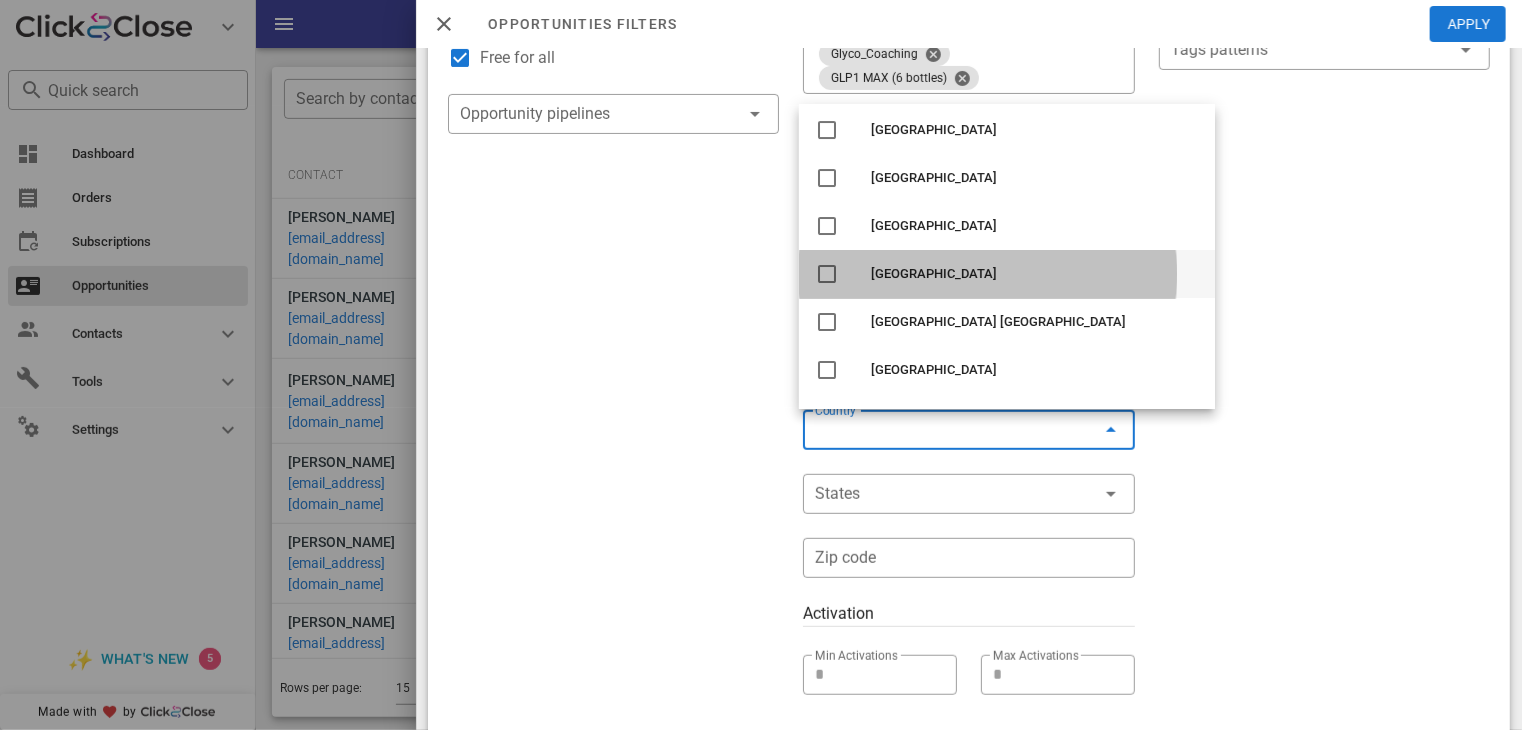 click at bounding box center (827, 274) 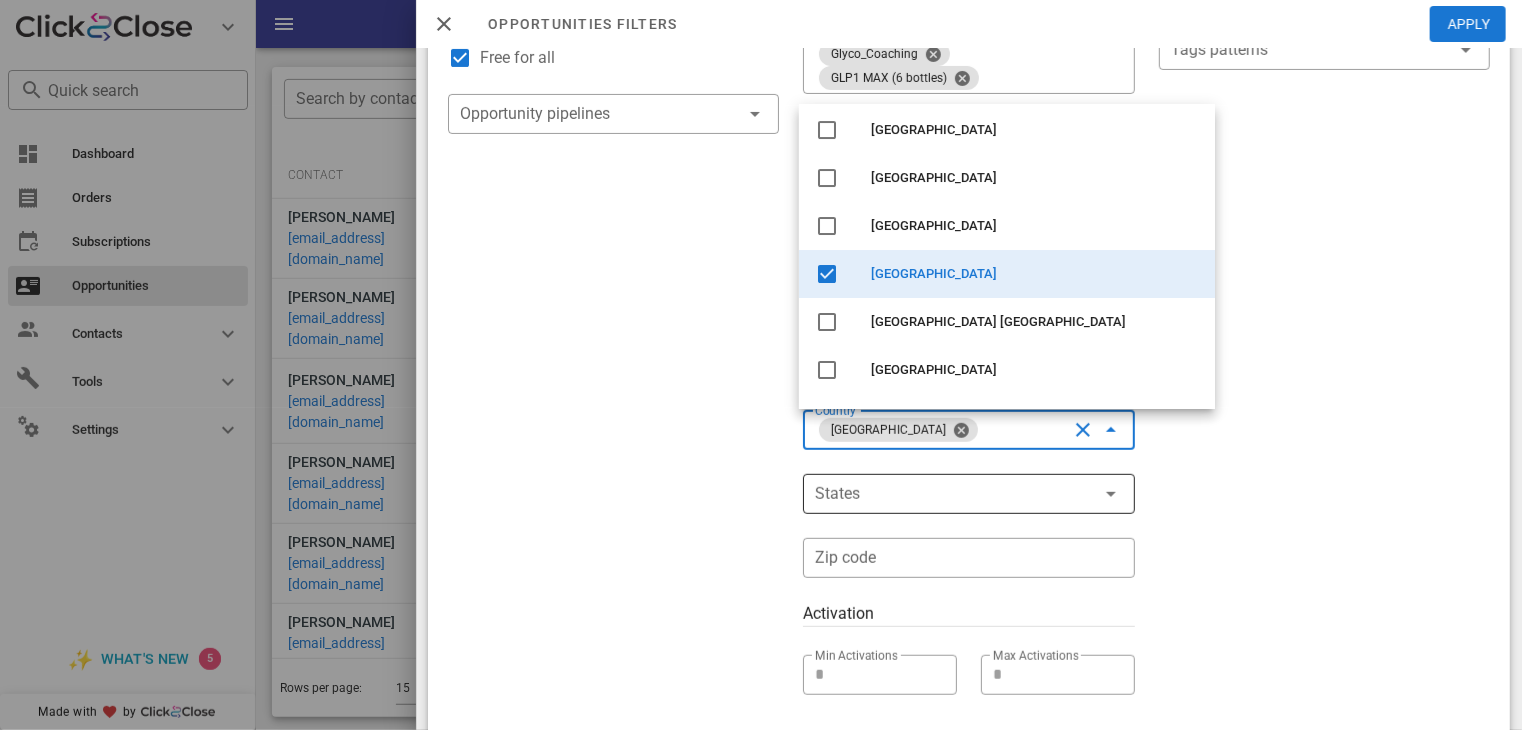 click on "​ States" at bounding box center (968, 494) 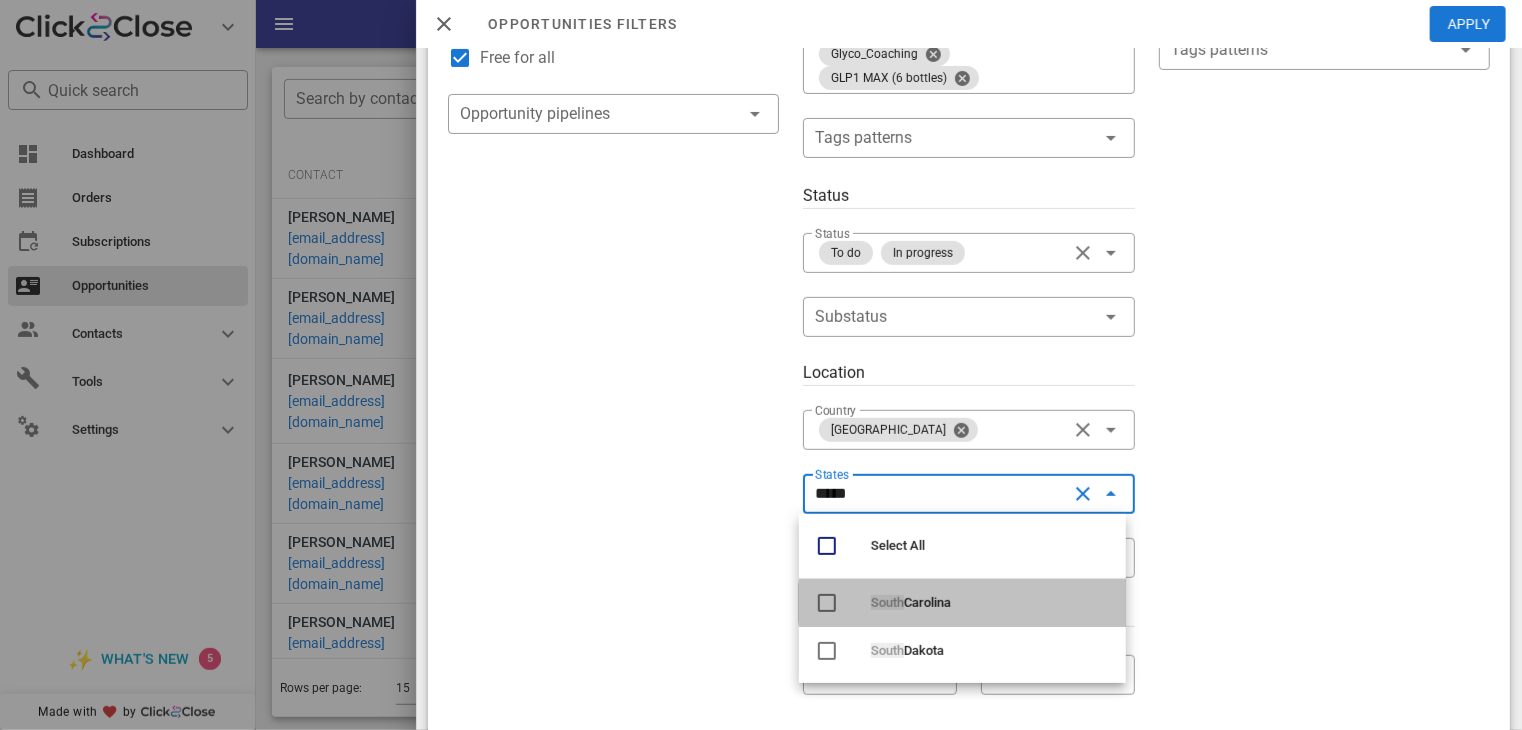 click at bounding box center (827, 603) 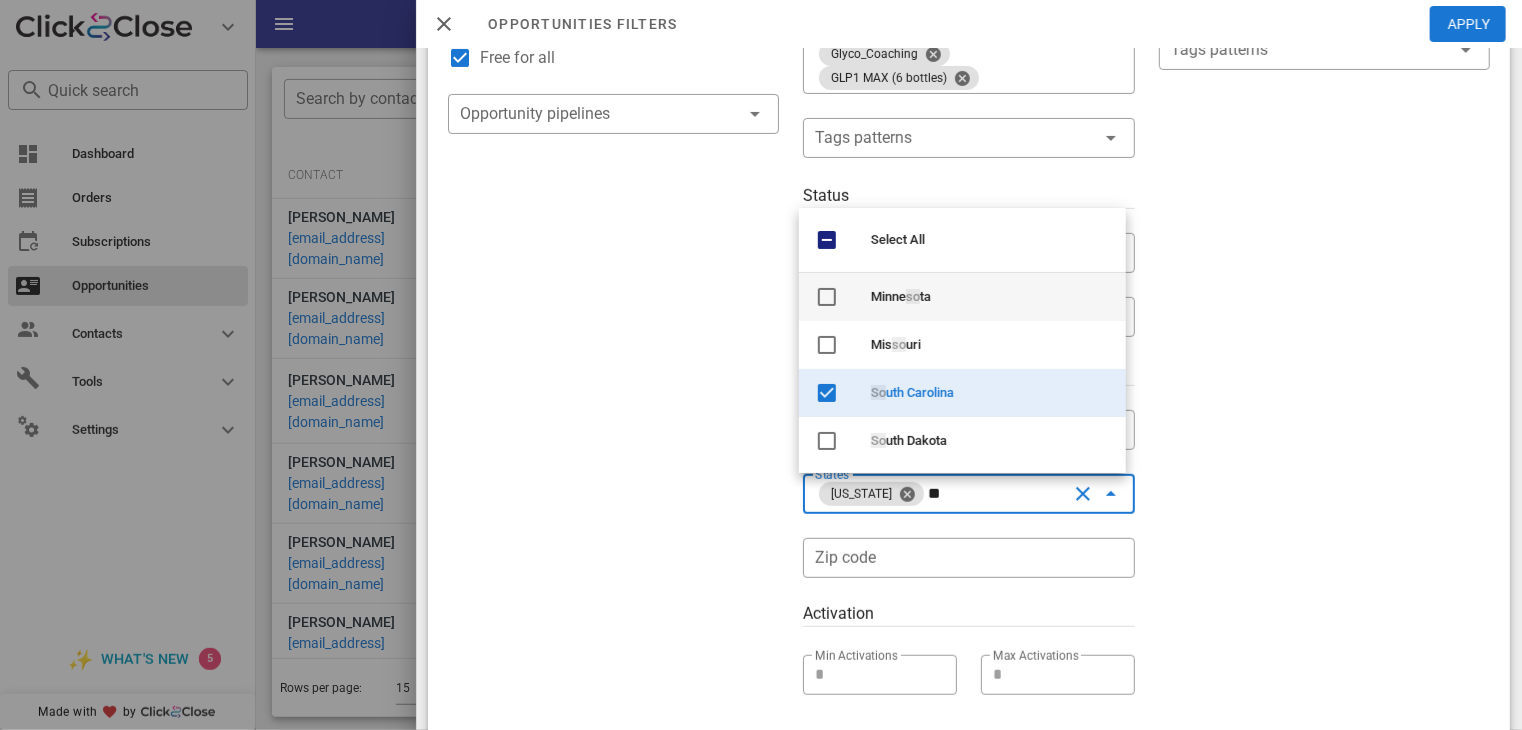 type on "*" 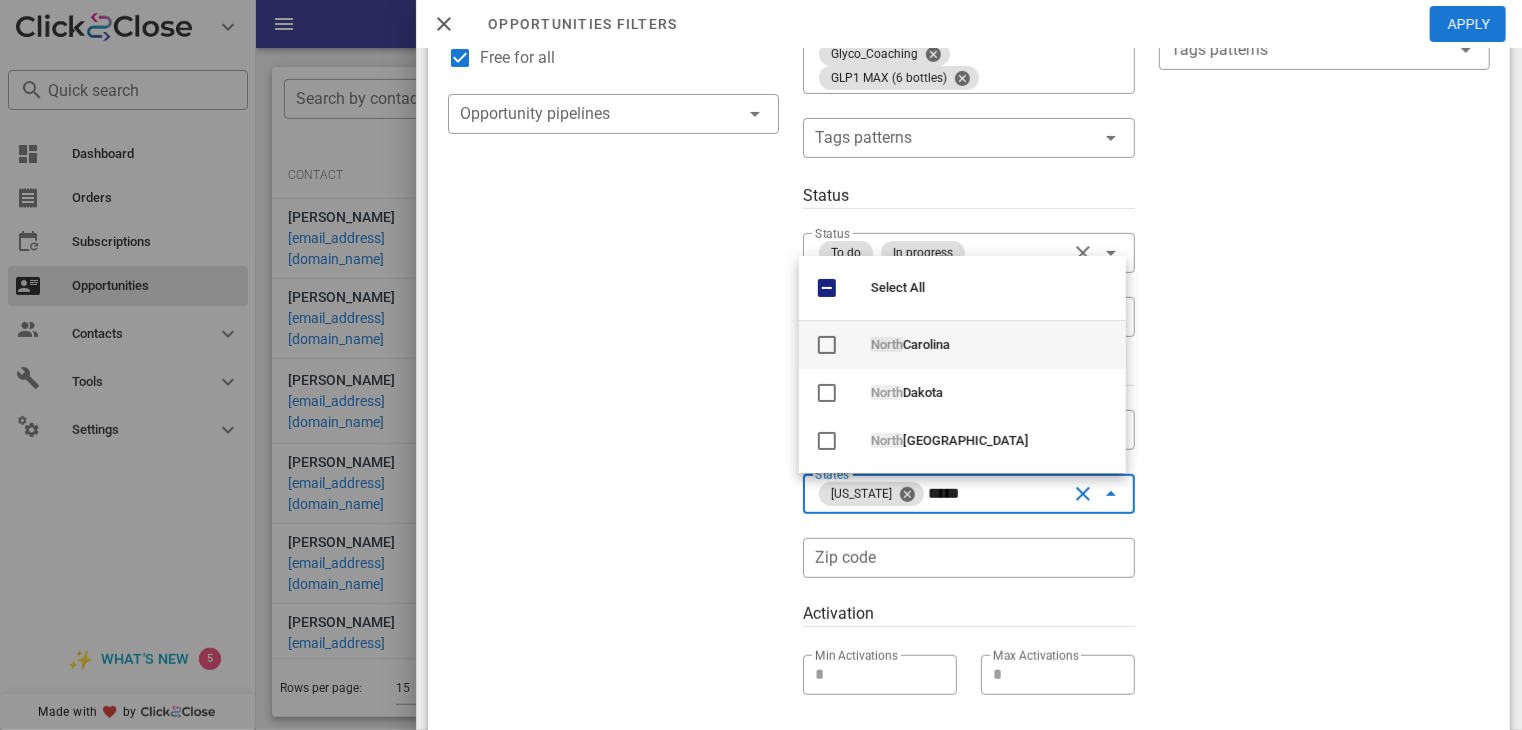 click at bounding box center [827, 345] 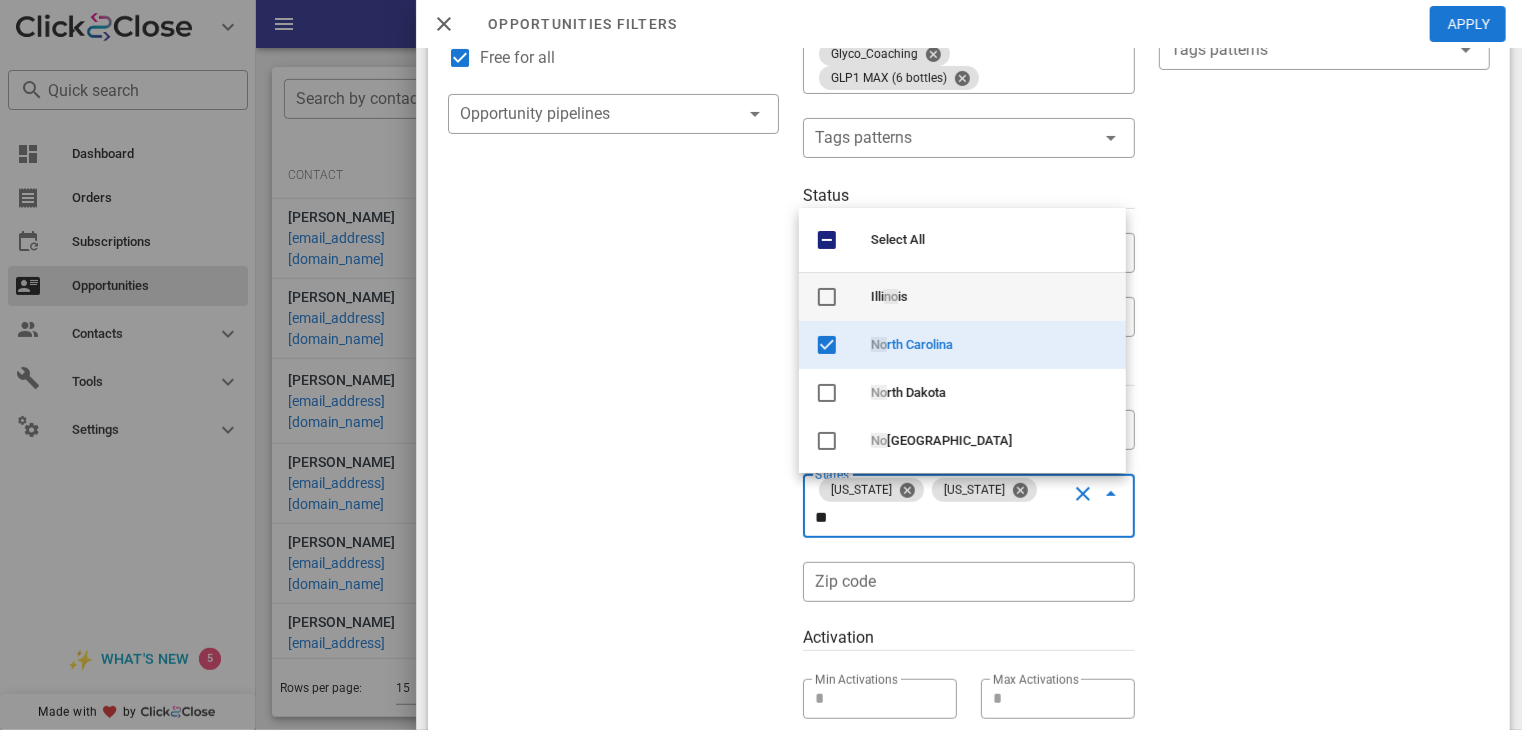 type on "*" 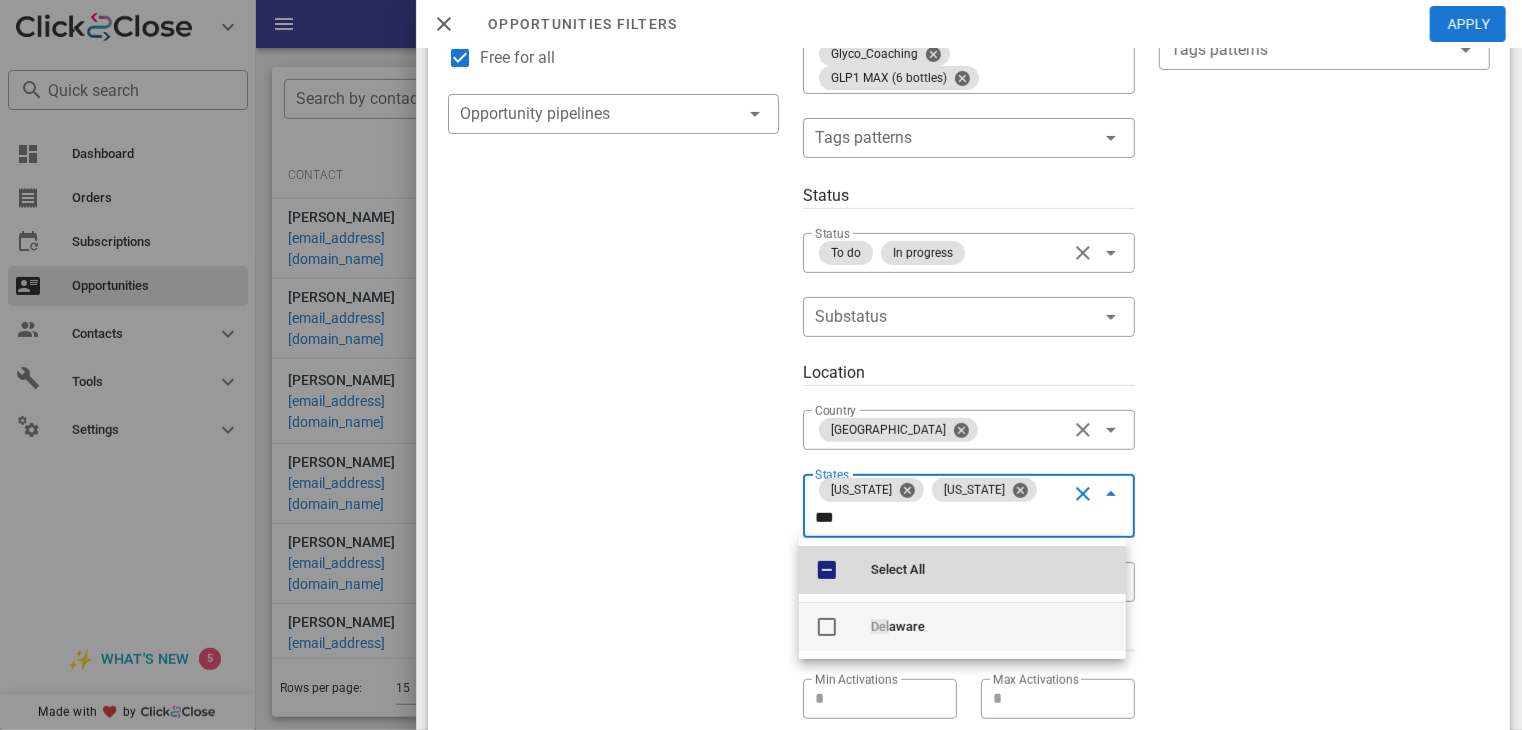 click at bounding box center [827, 627] 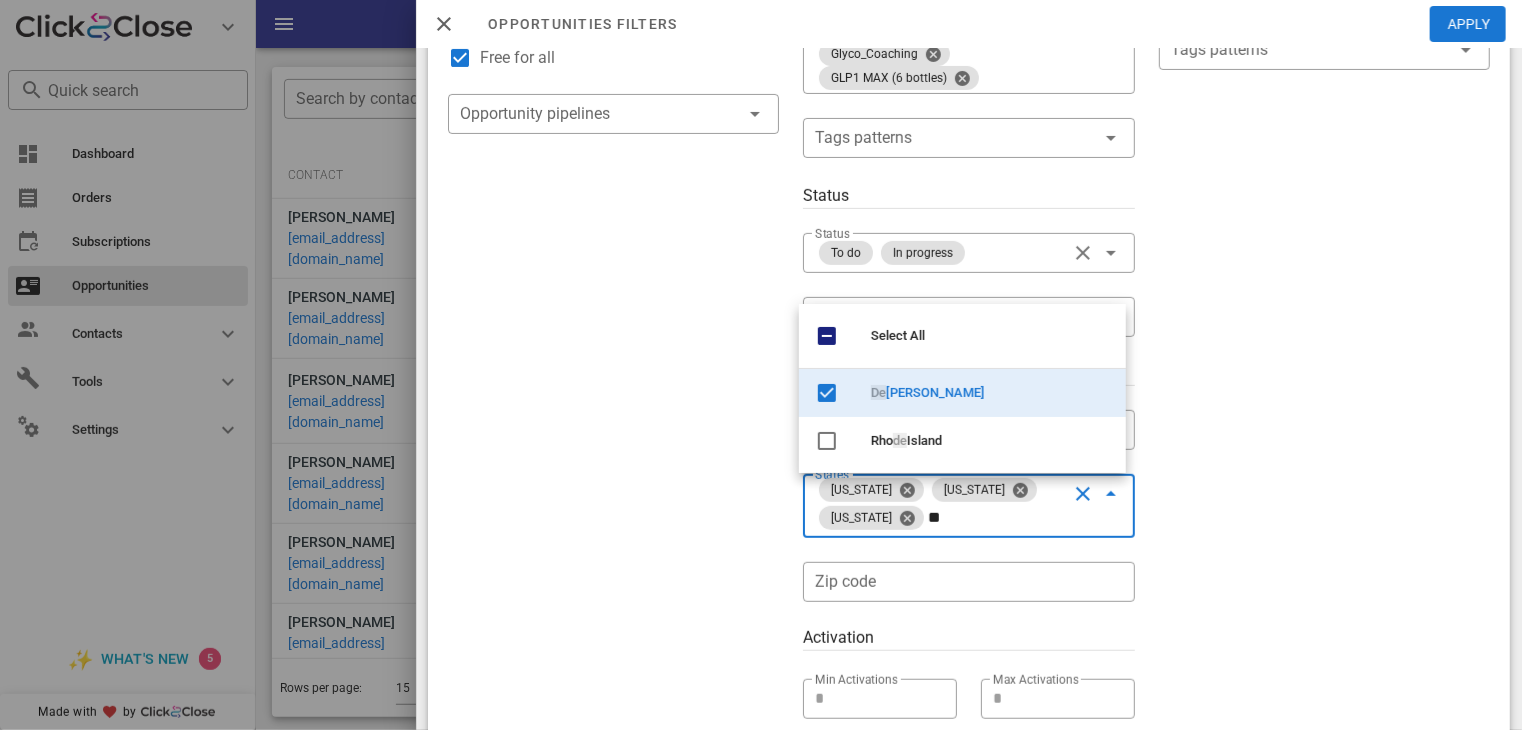 type on "*" 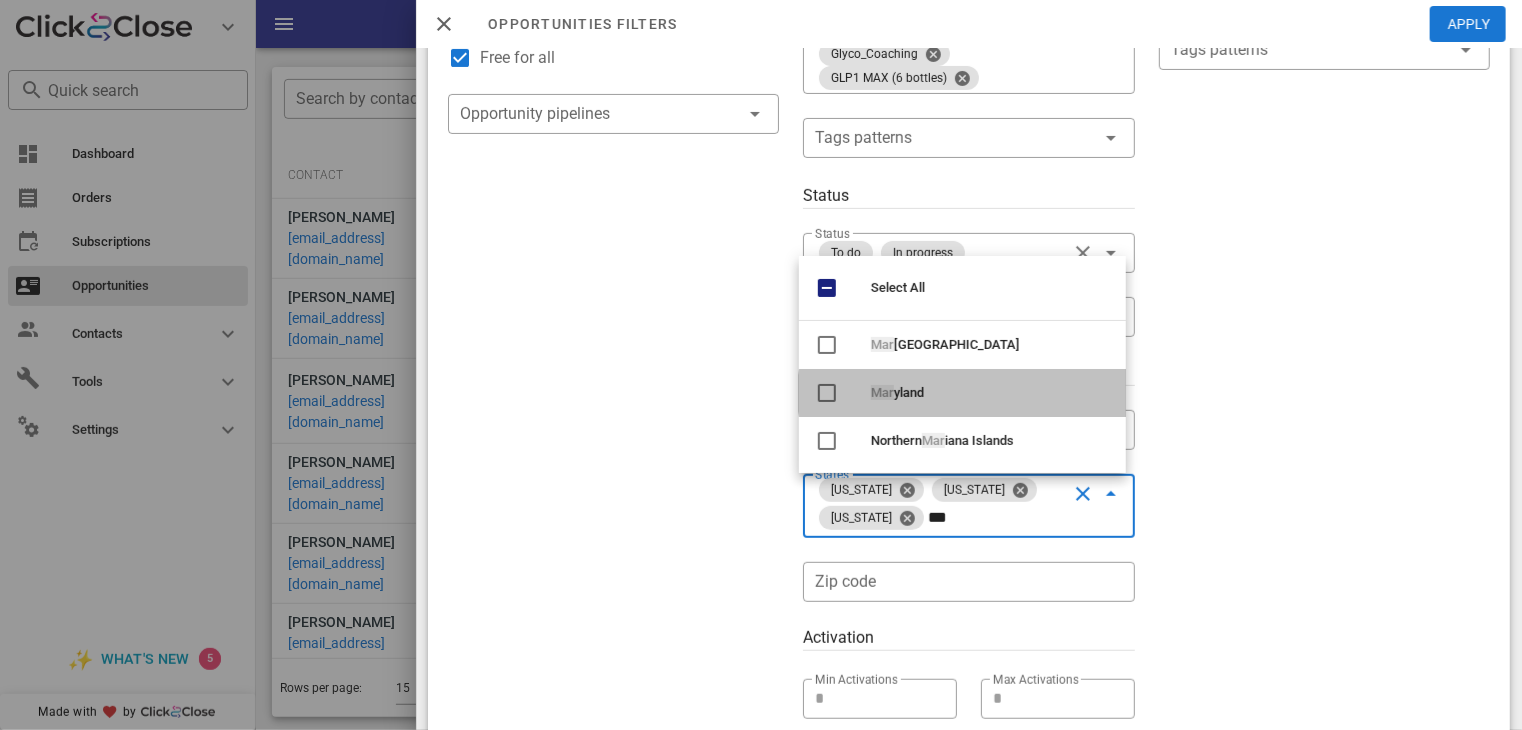 click at bounding box center [827, 393] 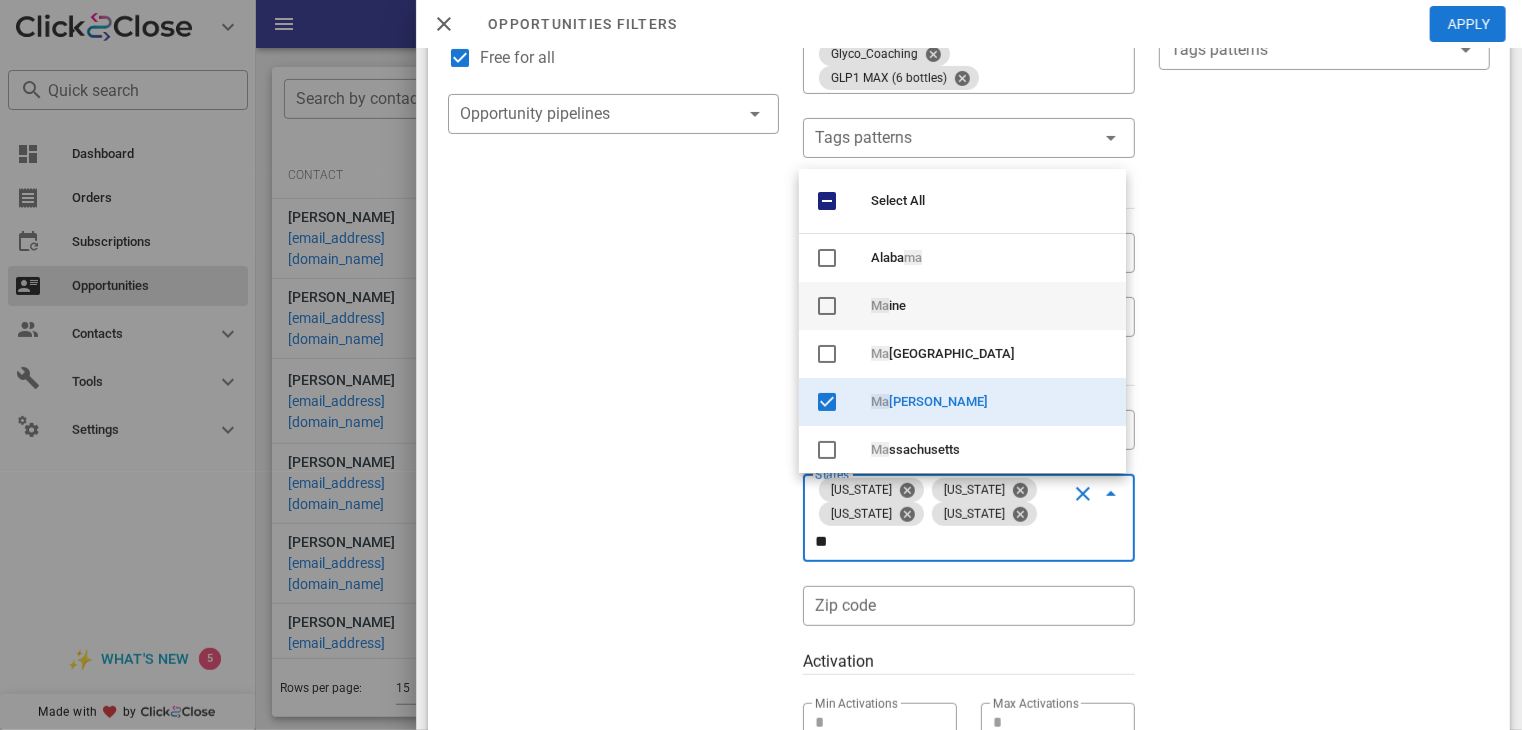 type on "*" 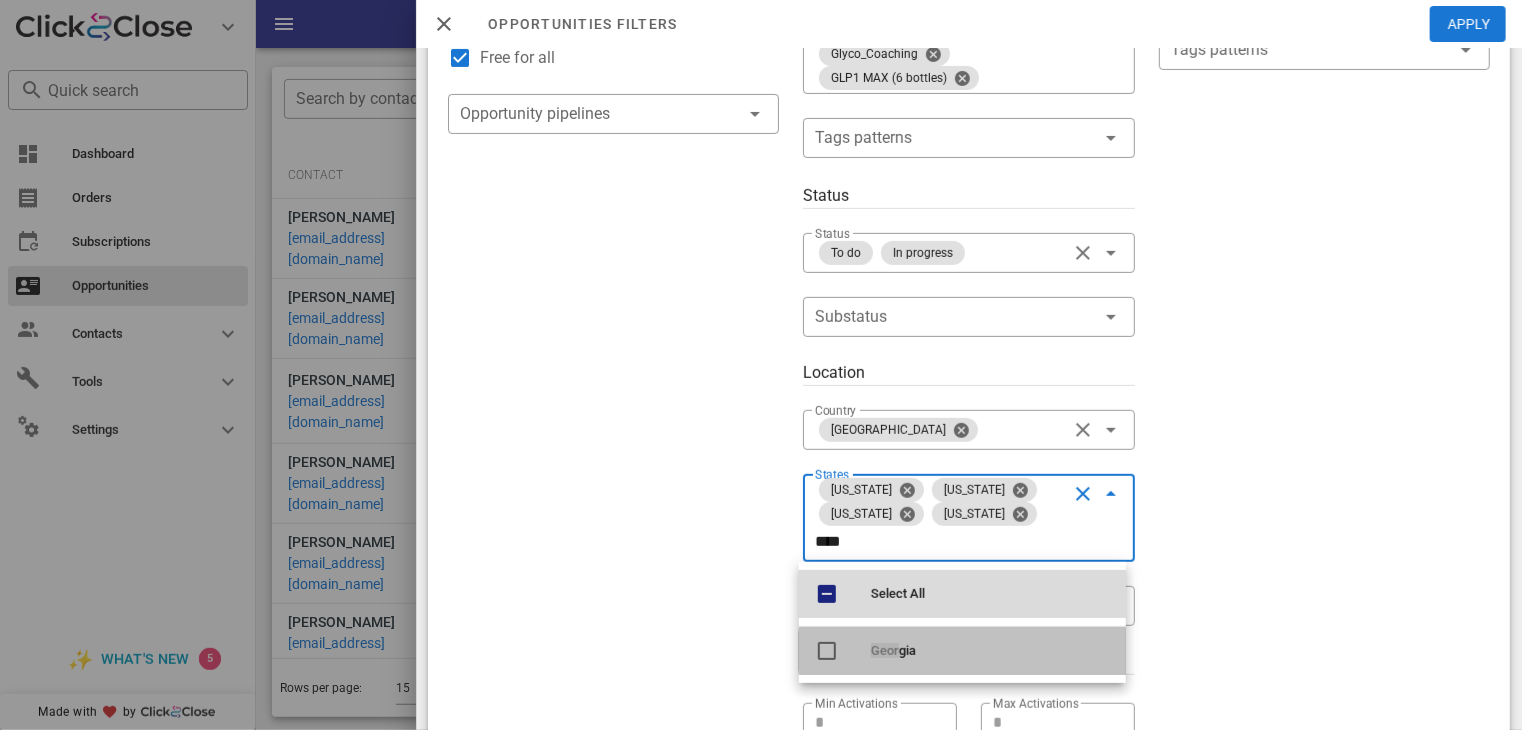 click at bounding box center [827, 651] 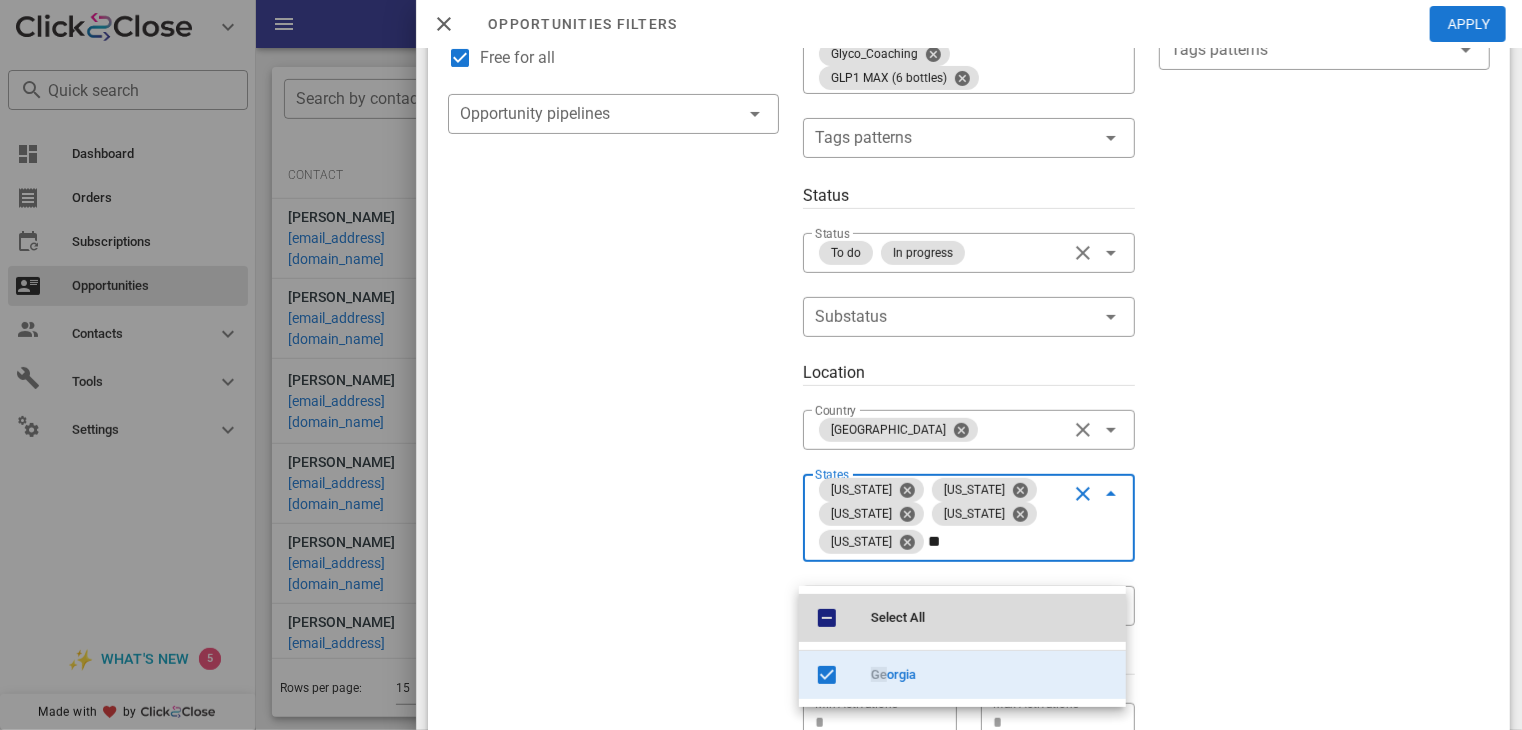 type on "*" 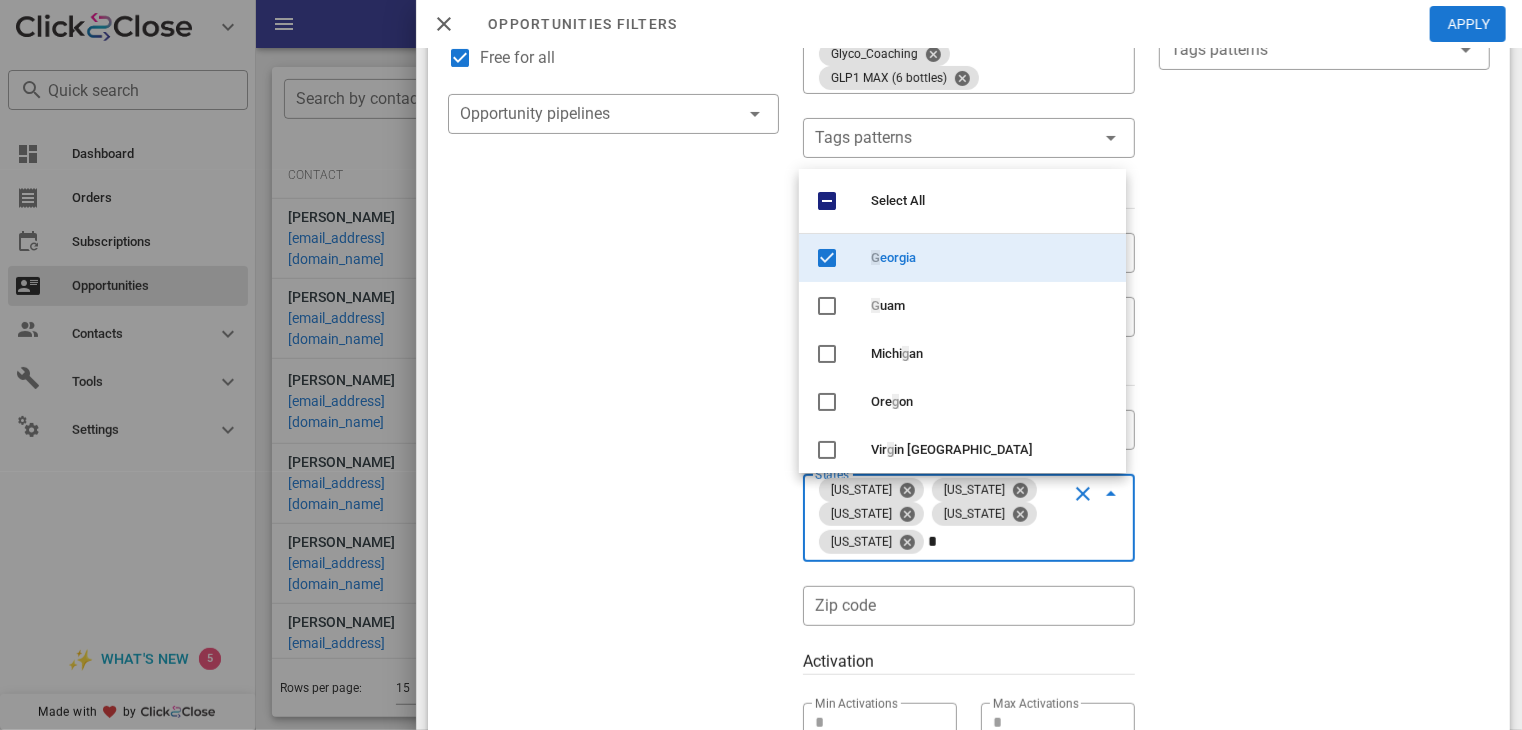 type 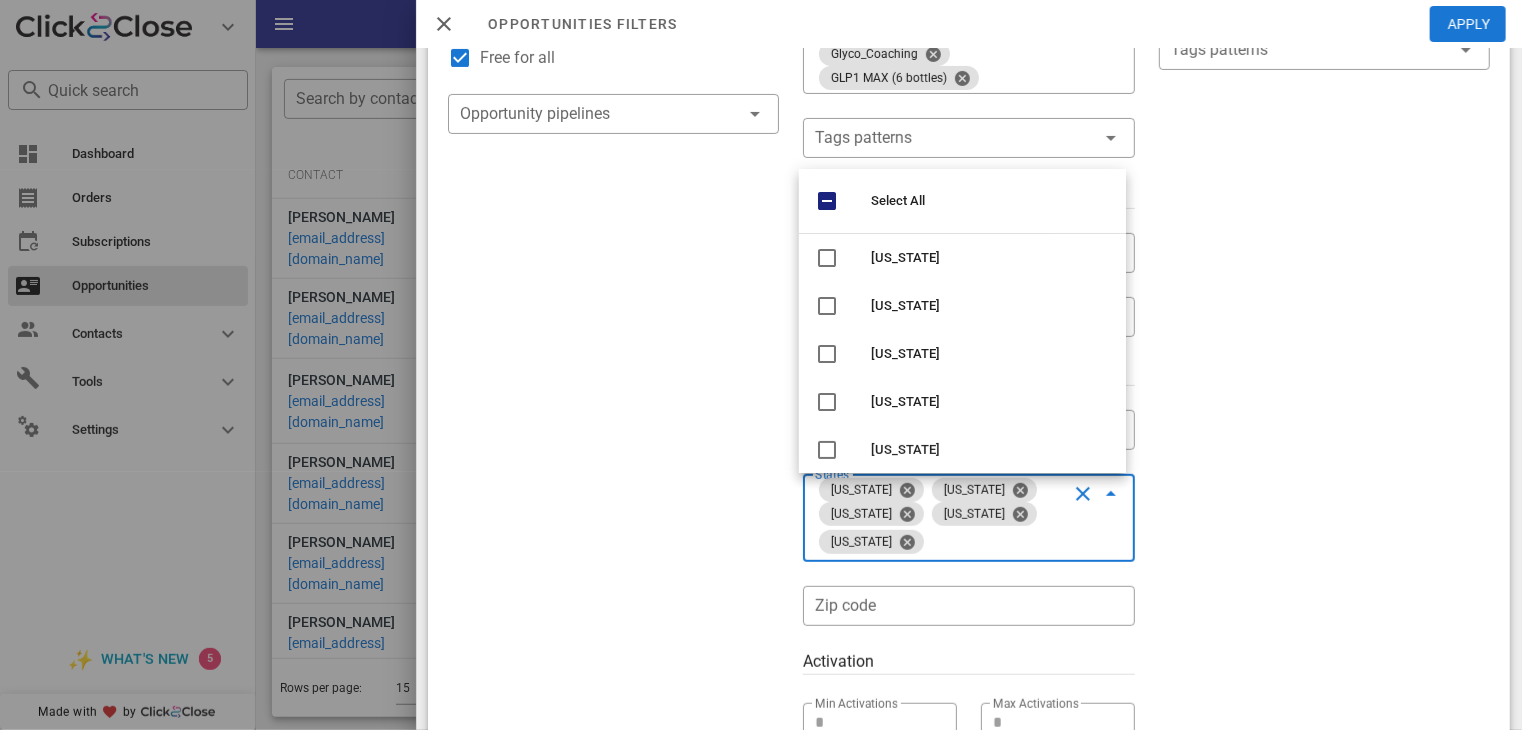 click on "Exclusion filters Tags applied during date range filter ​ Tag sources ​ Tags ​ Tags patterns" at bounding box center [1324, 422] 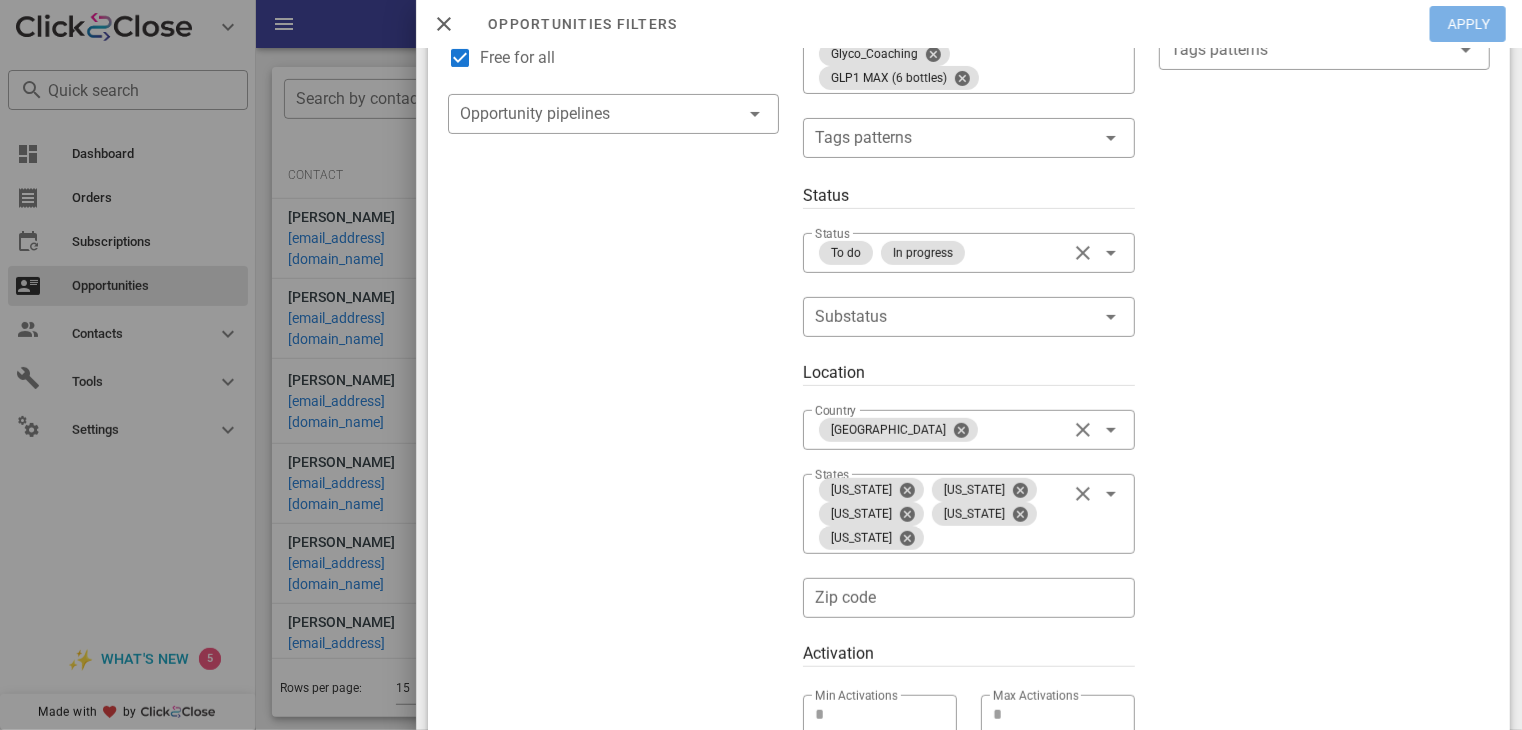 click on "Apply" at bounding box center [1469, 24] 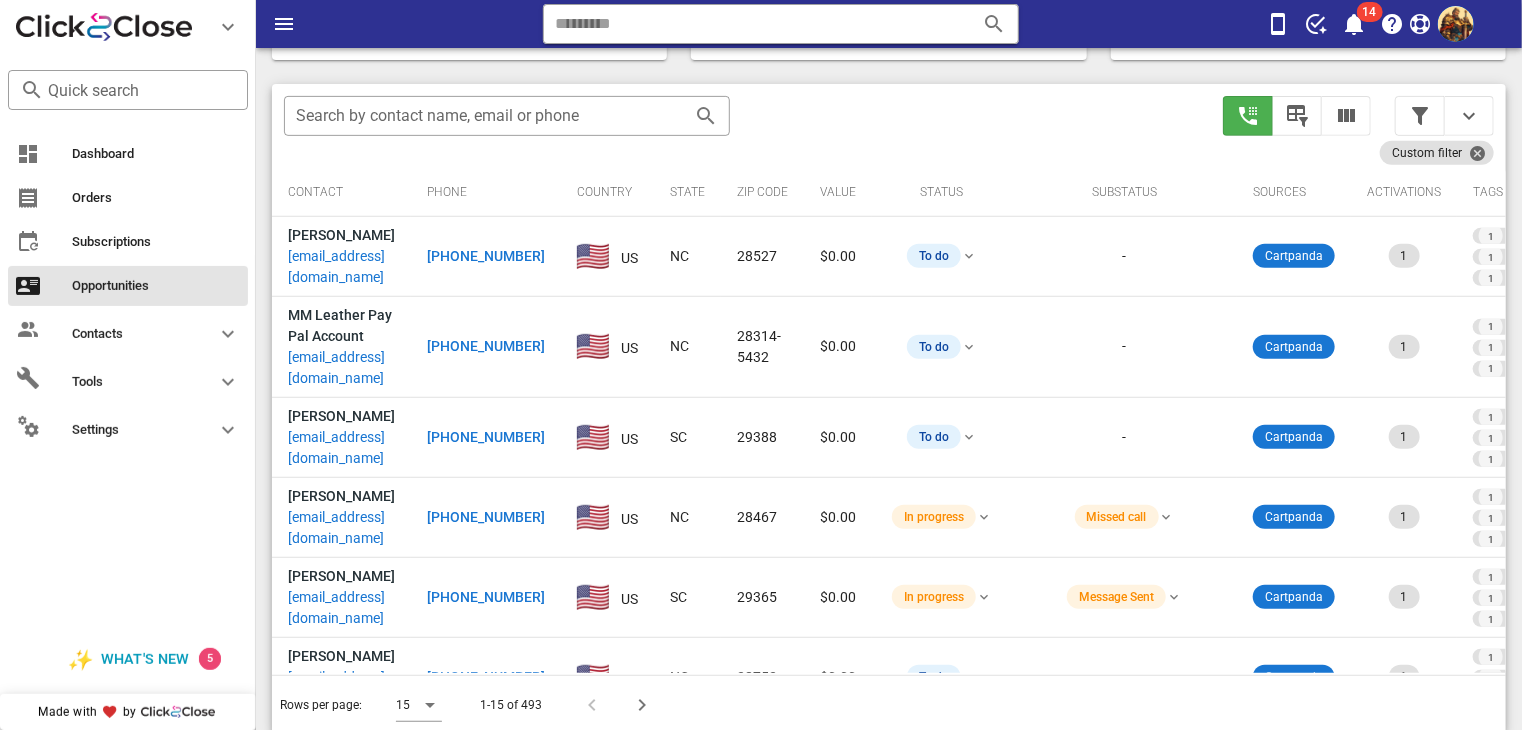 scroll, scrollTop: 373, scrollLeft: 0, axis: vertical 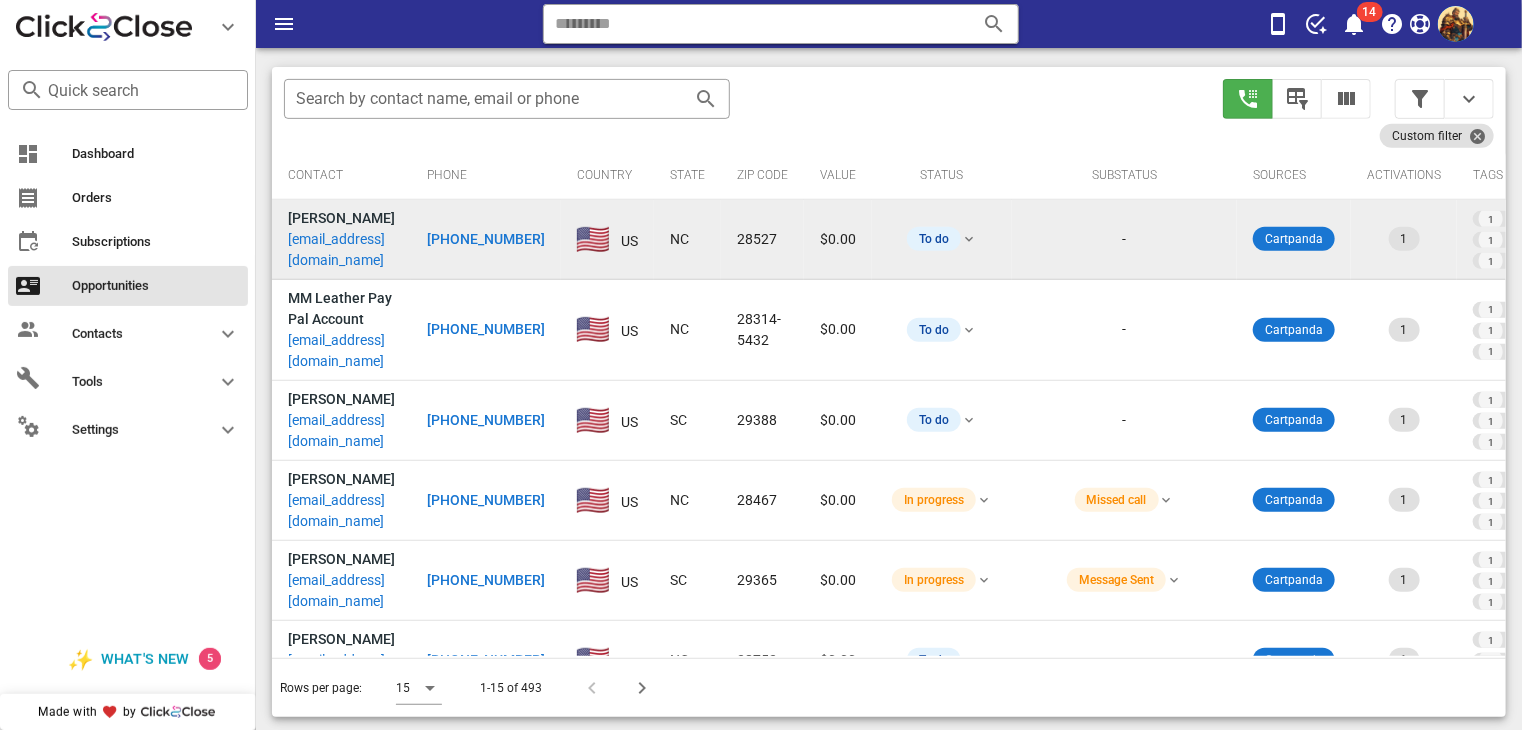 click on "[EMAIL_ADDRESS][DOMAIN_NAME]" at bounding box center (341, 250) 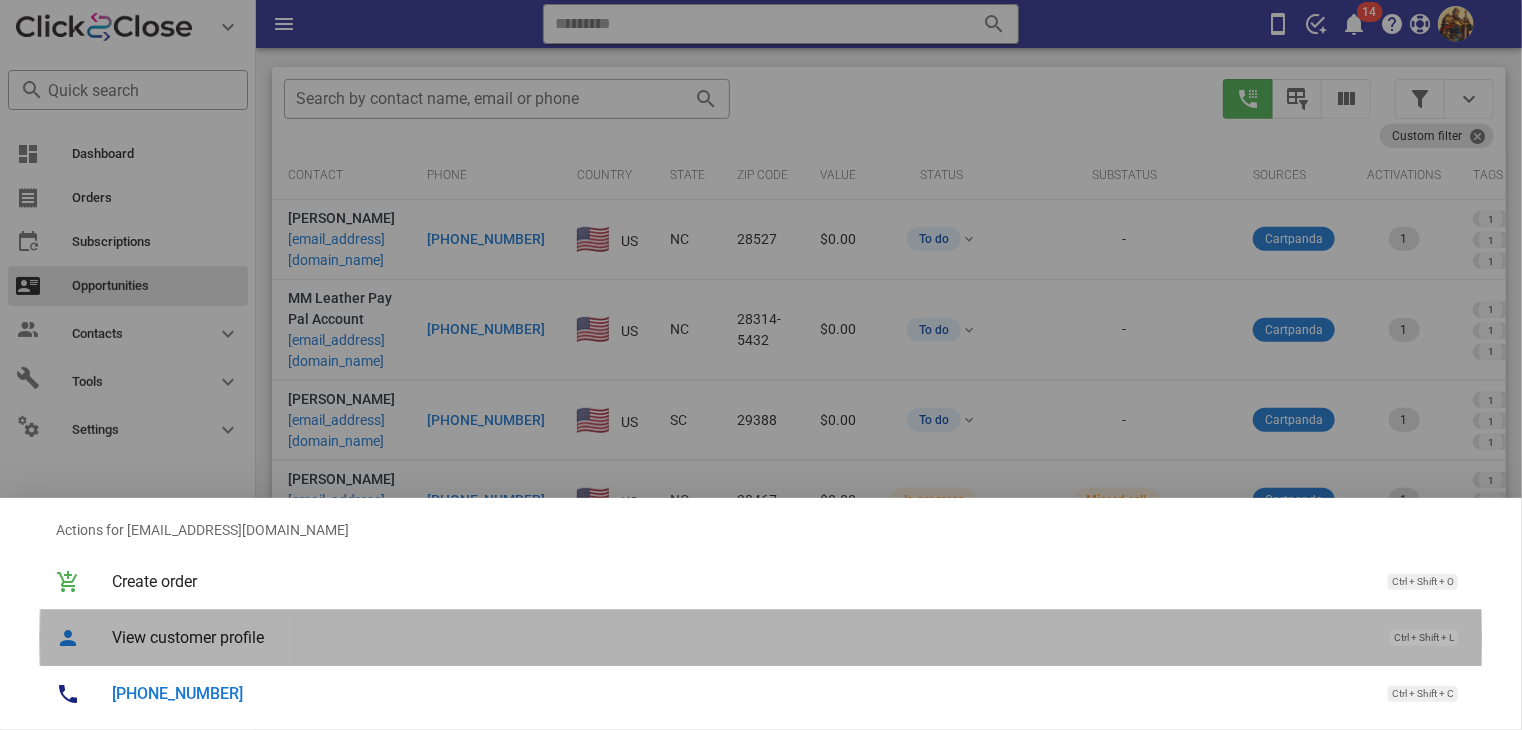 click on "View customer profile" at bounding box center (741, 637) 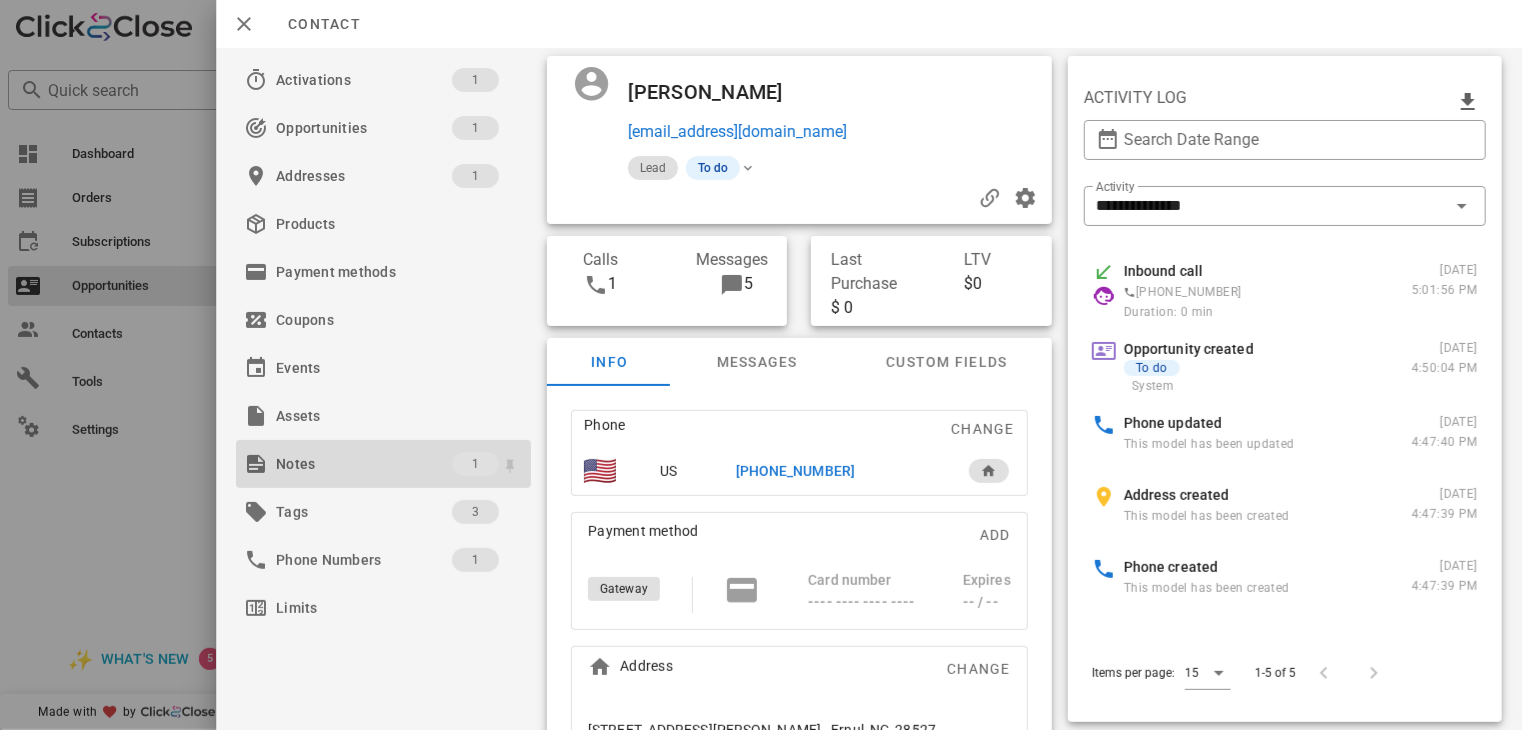 click on "Notes" at bounding box center (364, 464) 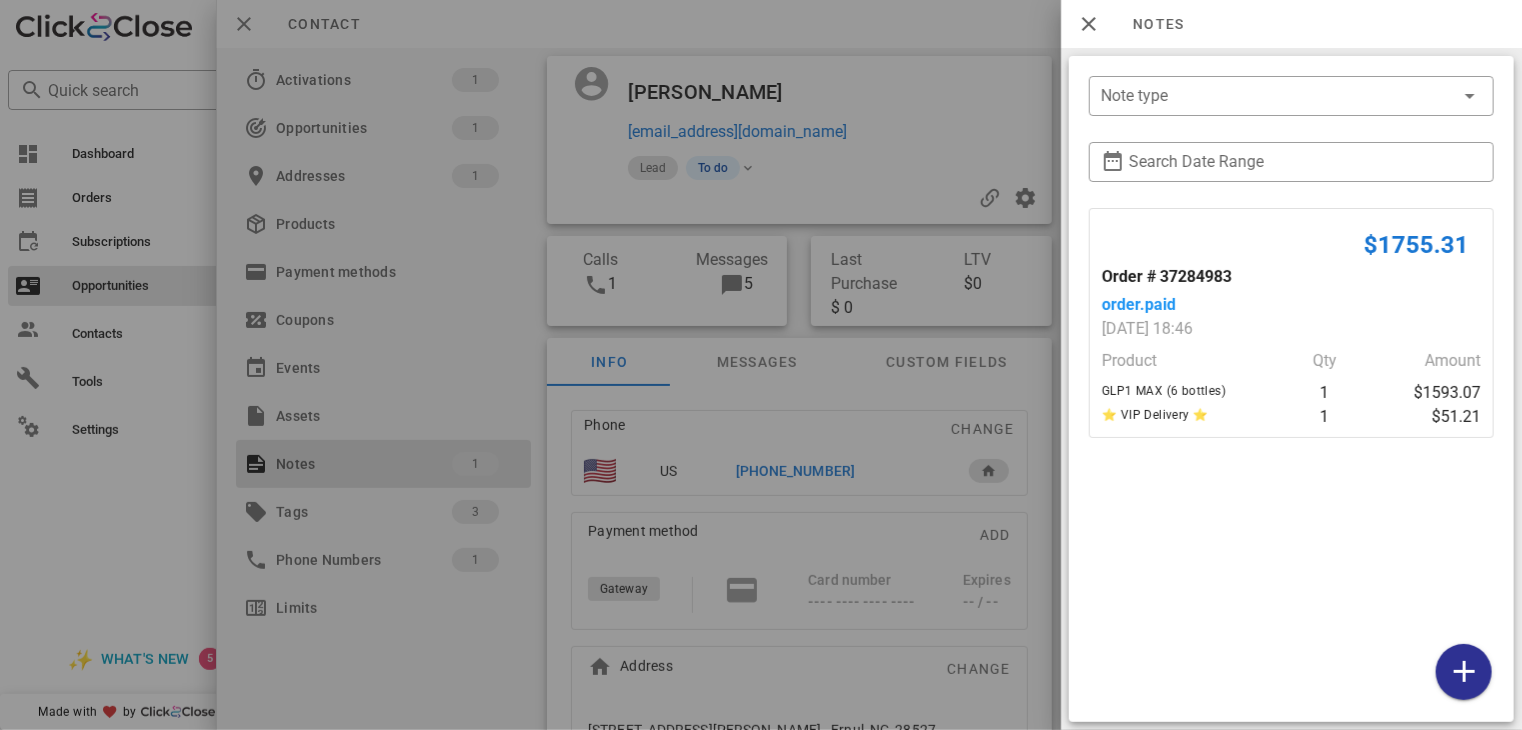 click at bounding box center [761, 365] 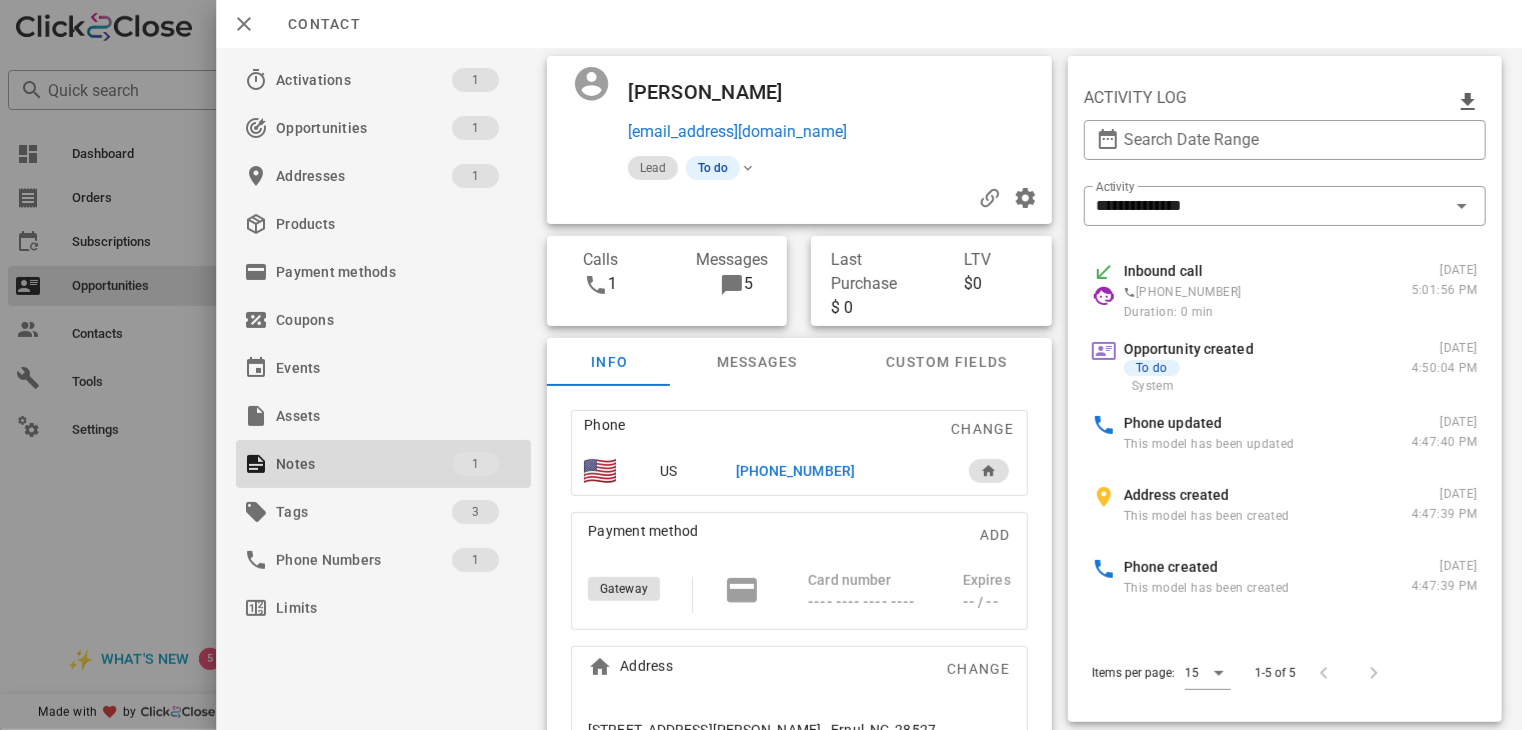 click on "[PHONE_NUMBER]" at bounding box center [795, 471] 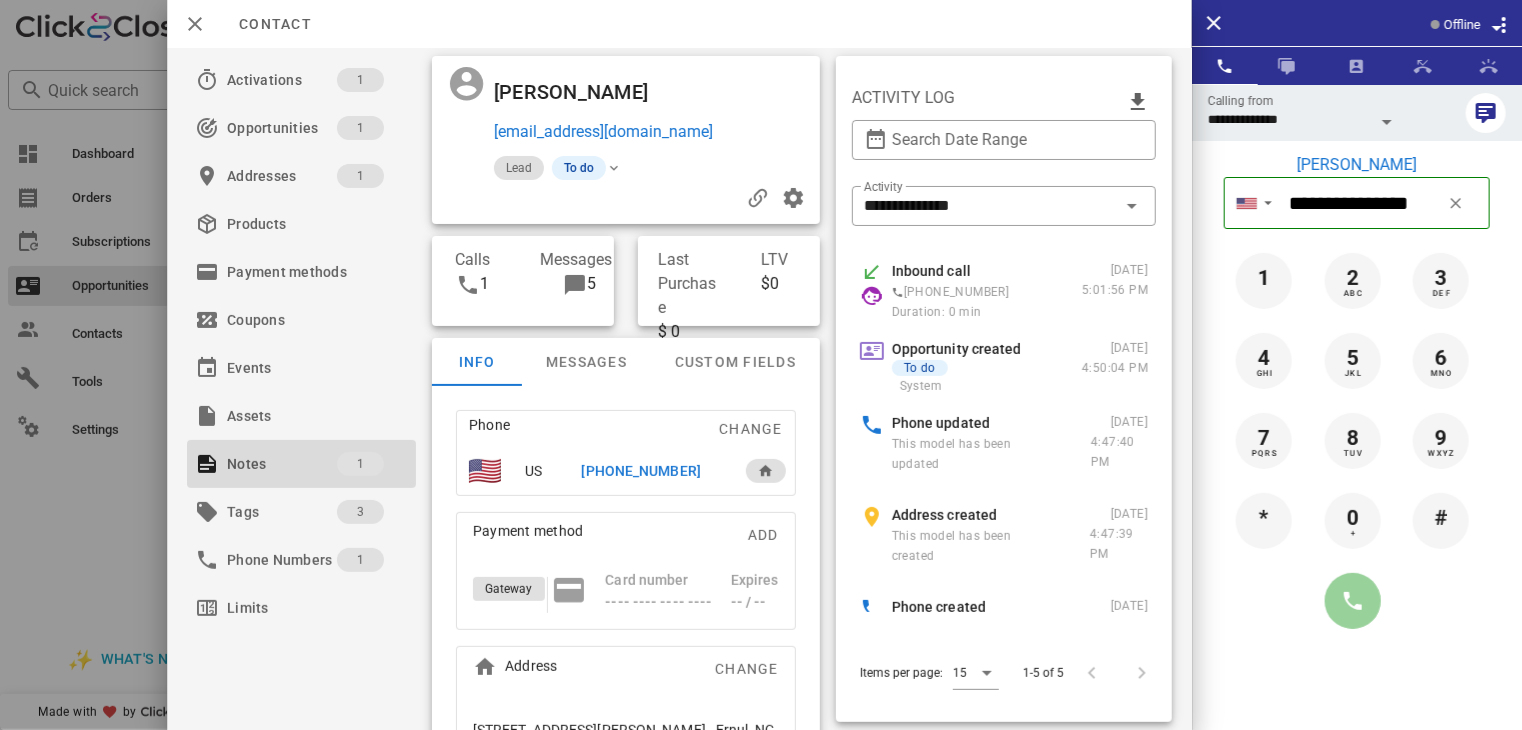 click at bounding box center [1353, 601] 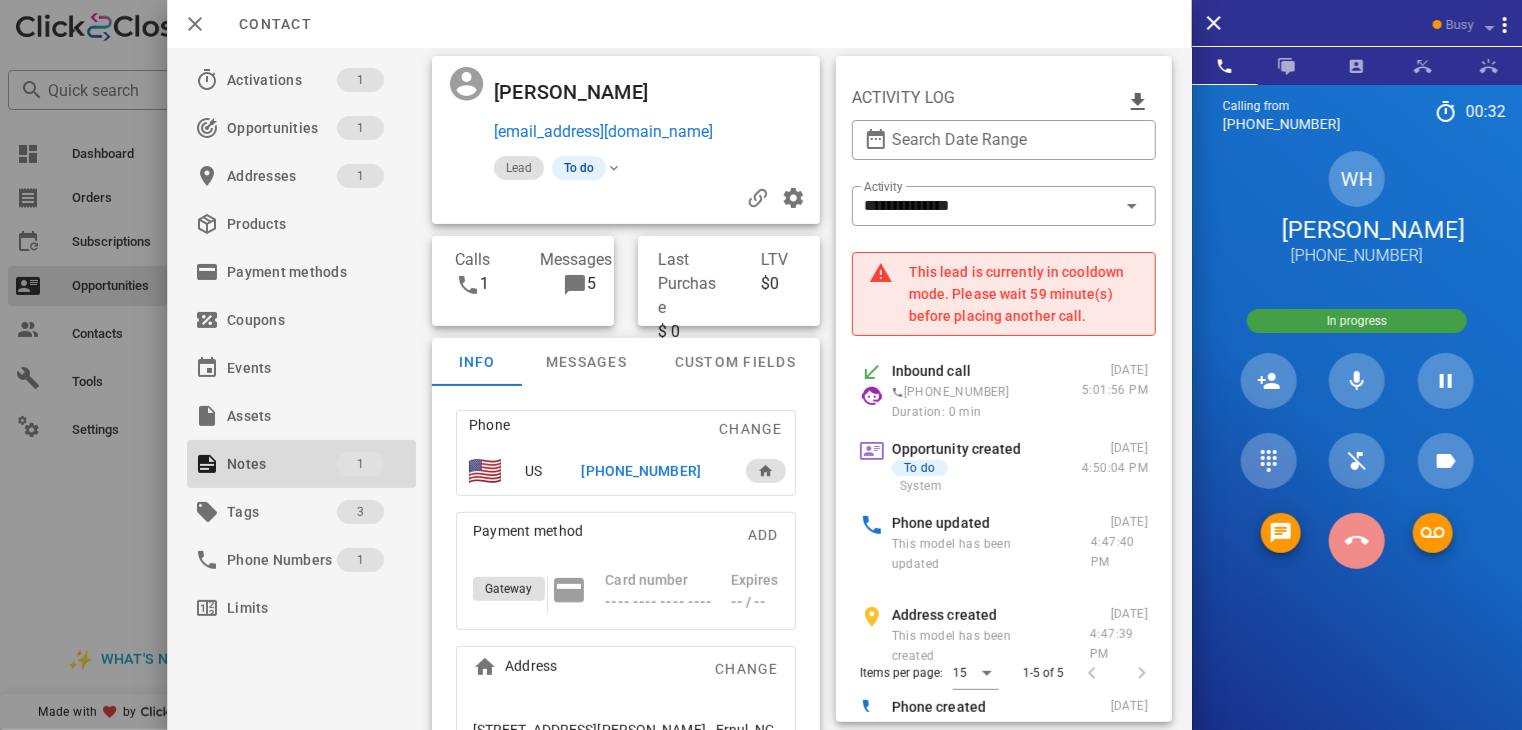 click at bounding box center (1357, 541) 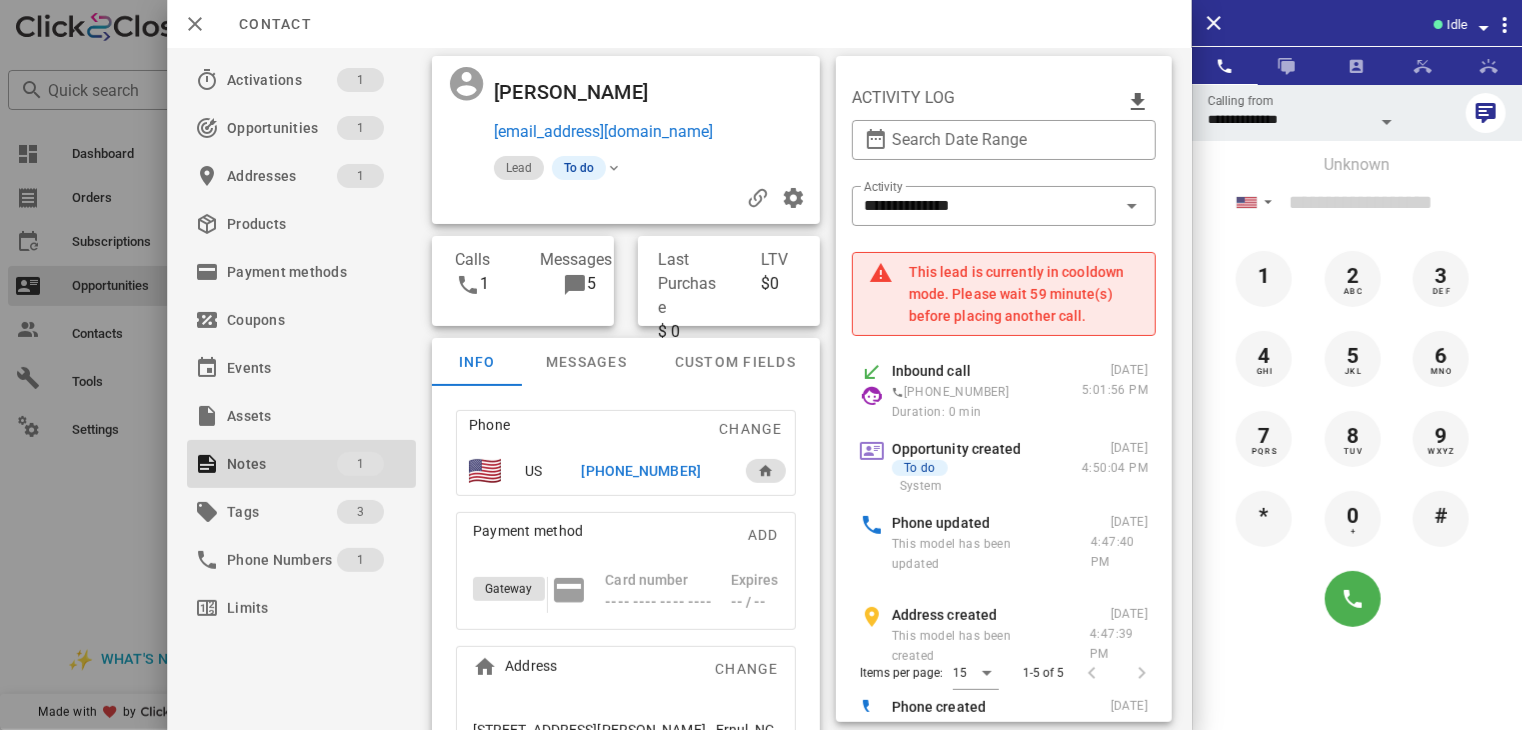 click at bounding box center [761, 365] 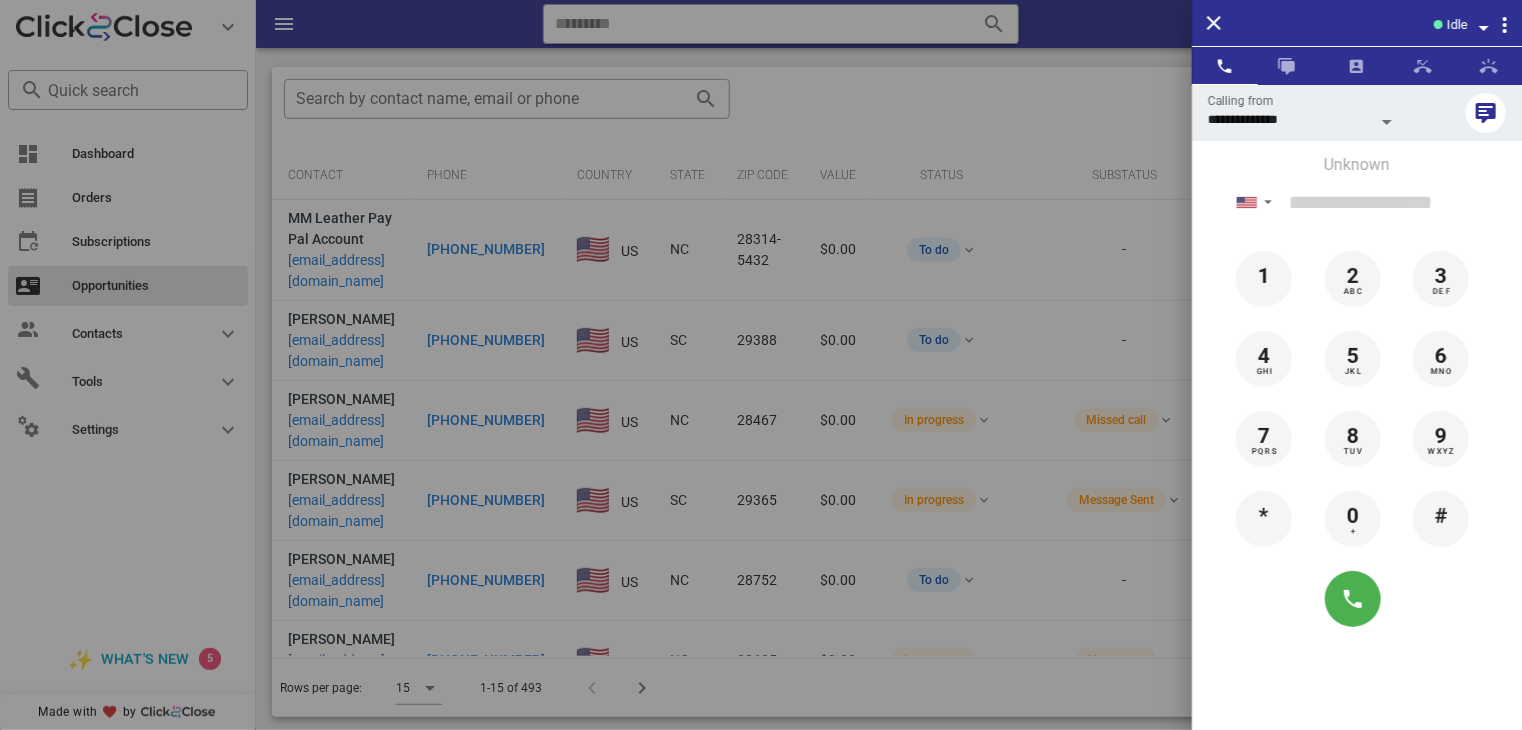 click at bounding box center [761, 365] 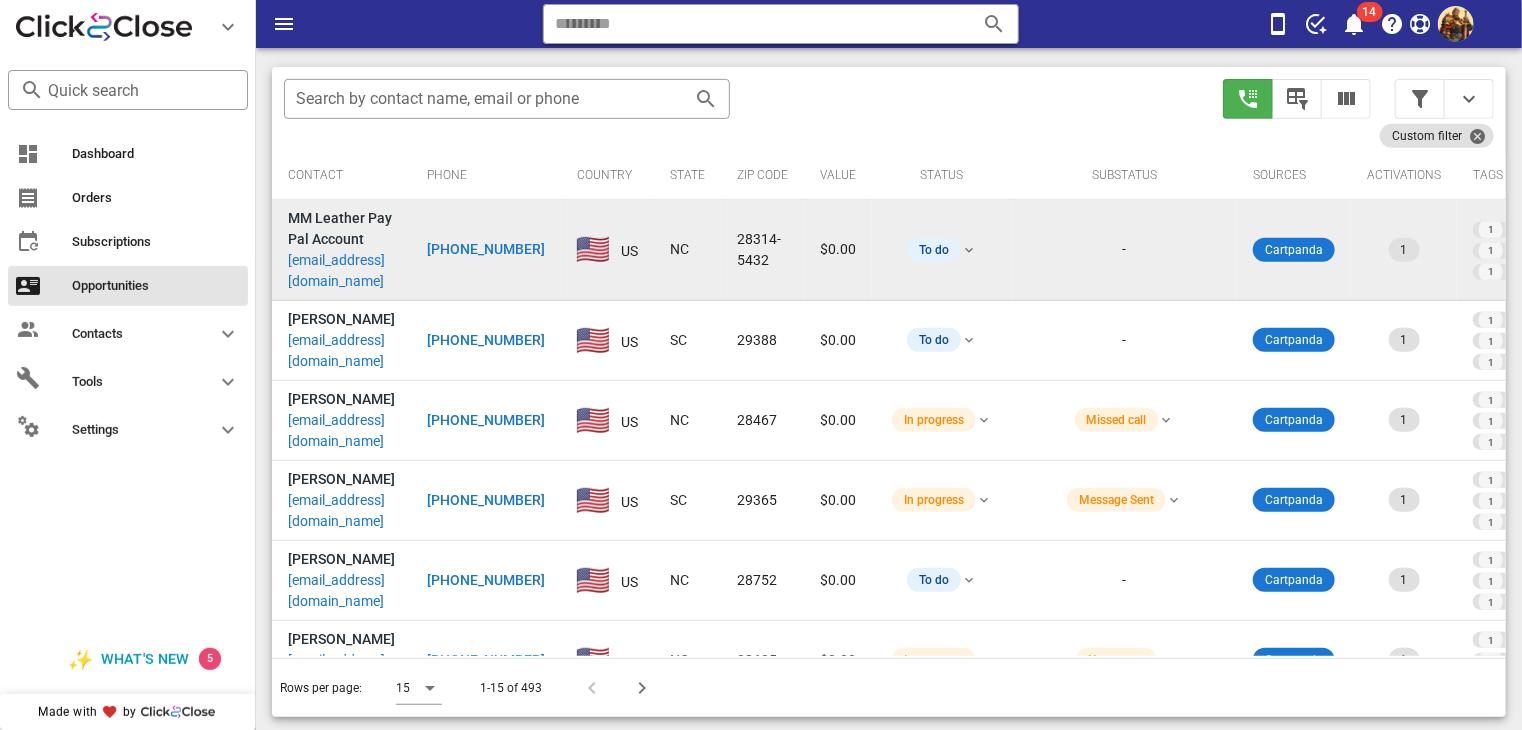 click on "[EMAIL_ADDRESS][DOMAIN_NAME]" at bounding box center (341, 271) 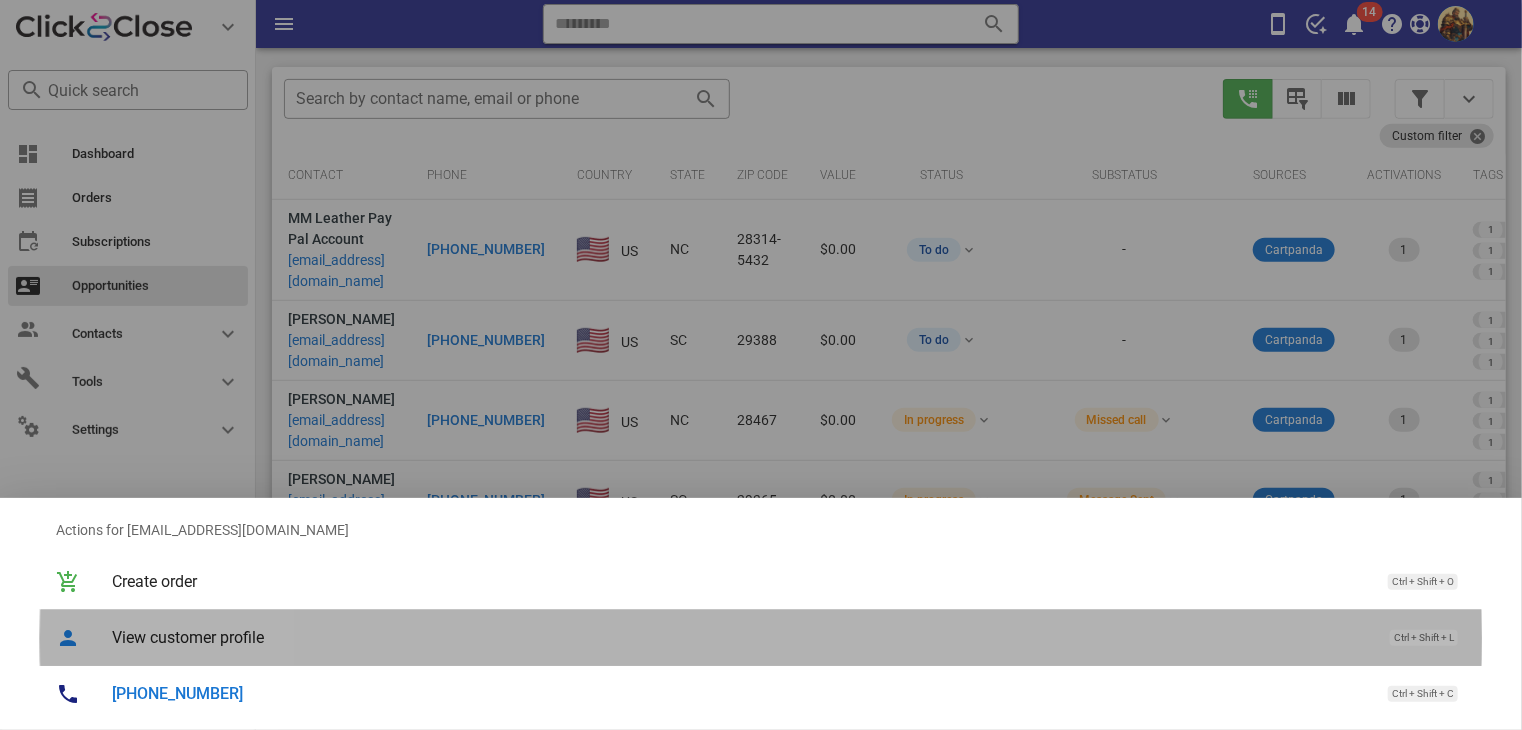 click on "View customer profile" at bounding box center [741, 637] 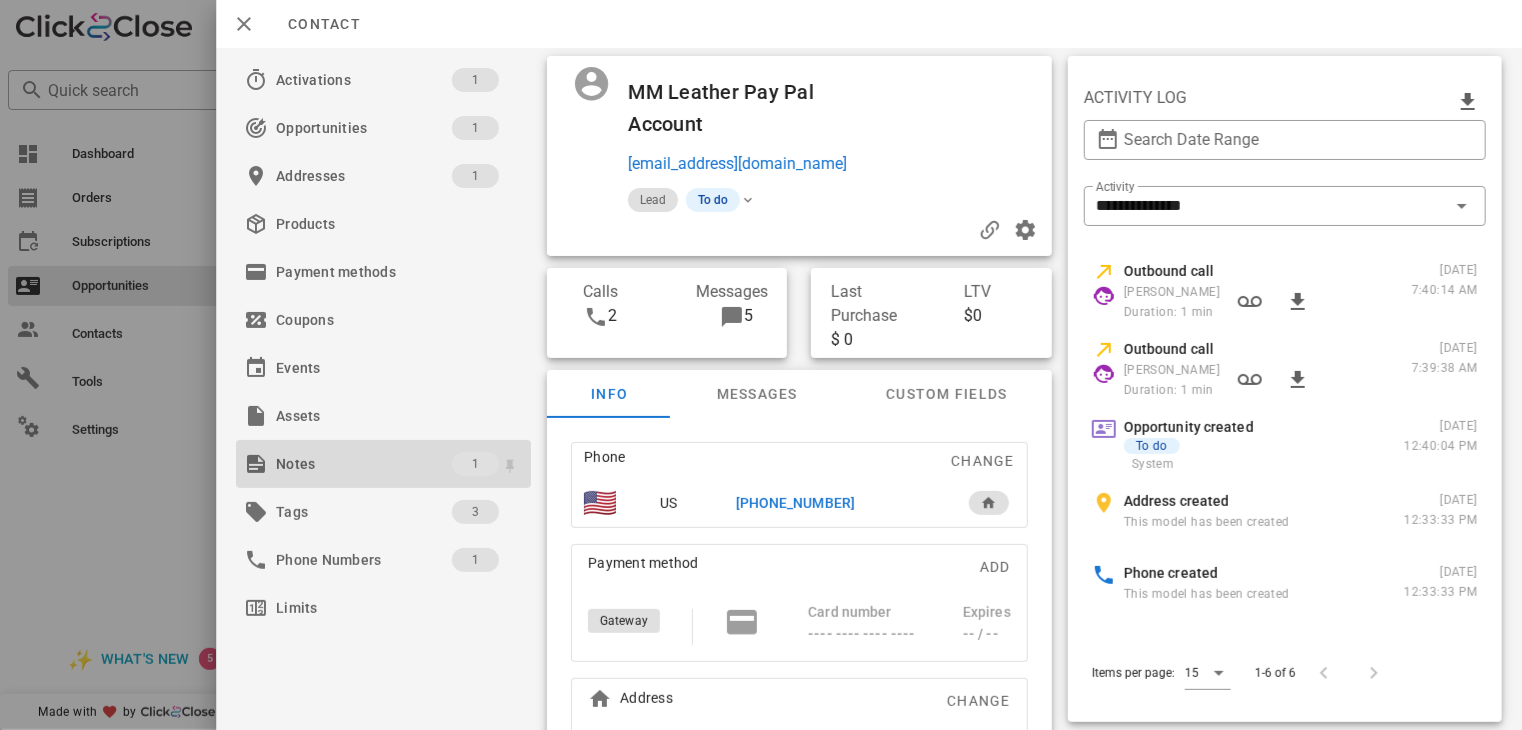 click on "Notes" at bounding box center (364, 464) 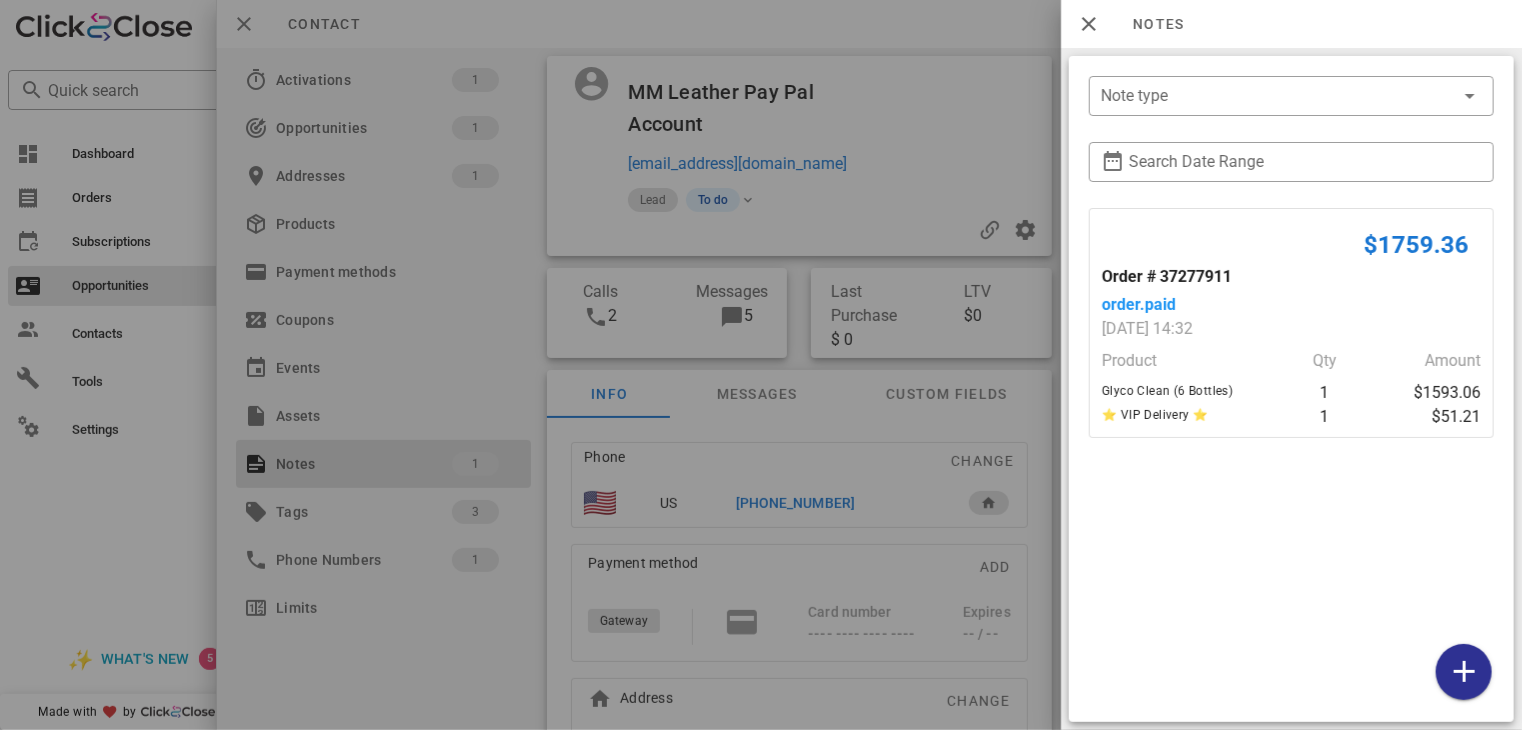 click at bounding box center [761, 365] 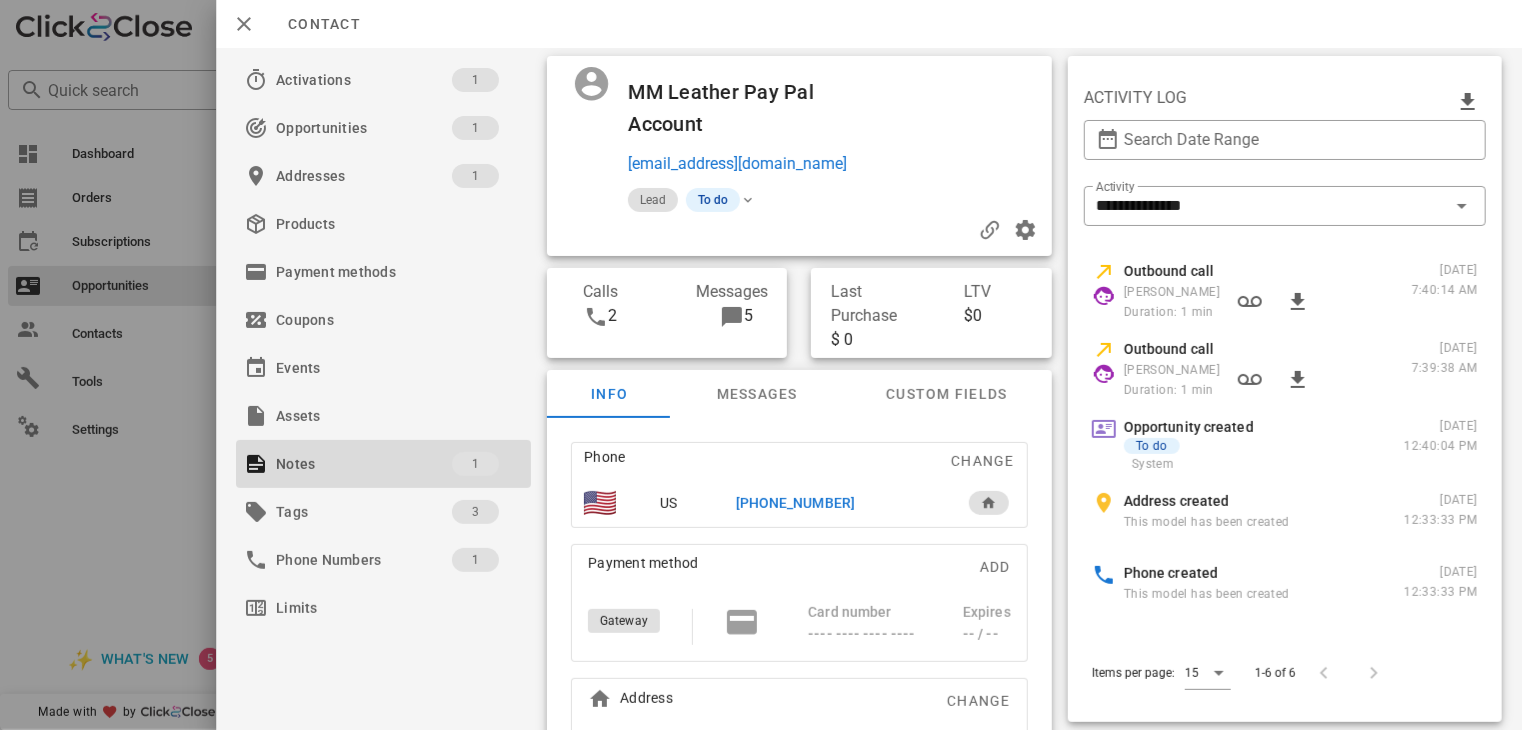 click on "[PHONE_NUMBER]" at bounding box center [795, 503] 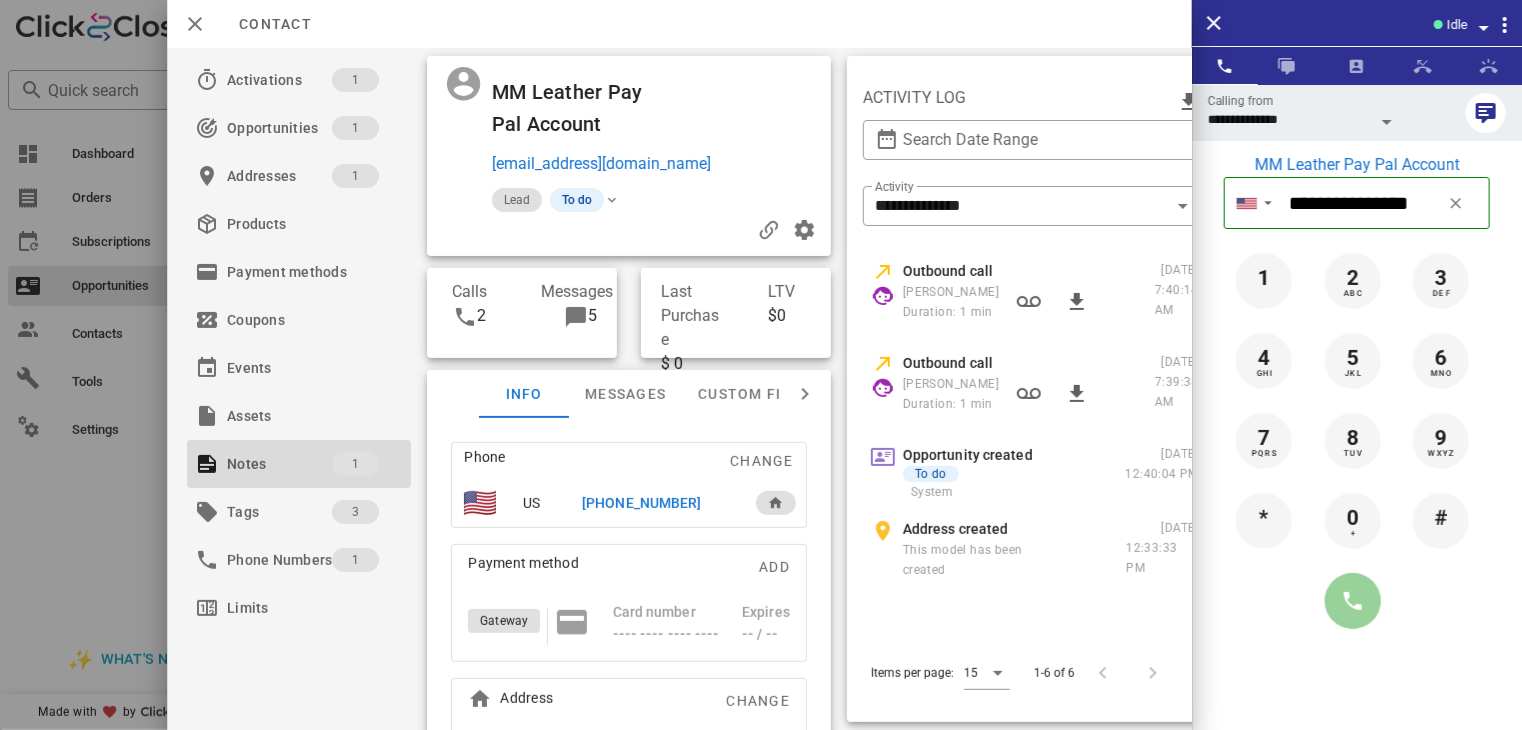 click at bounding box center [1353, 601] 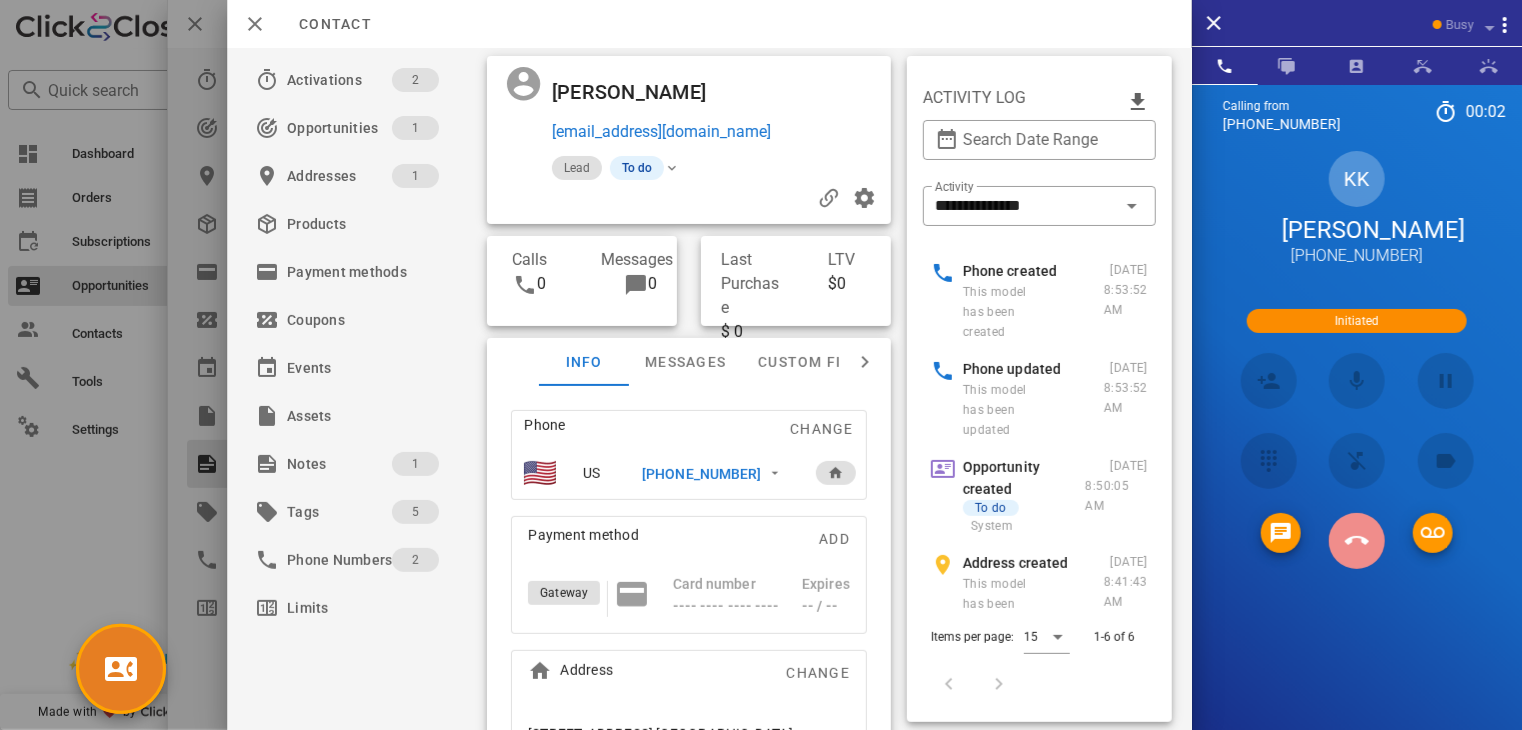 click at bounding box center (1357, 541) 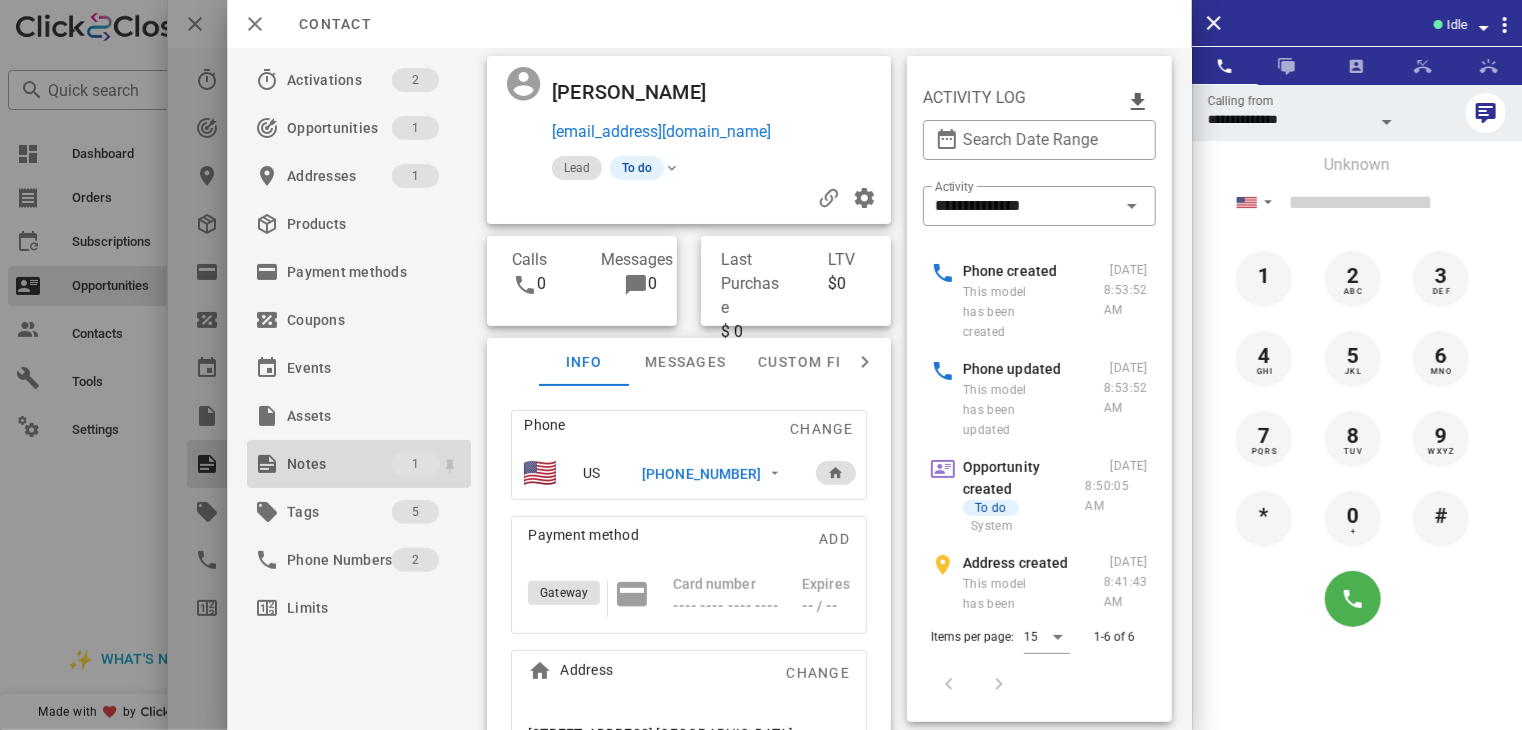click on "Notes" at bounding box center (339, 464) 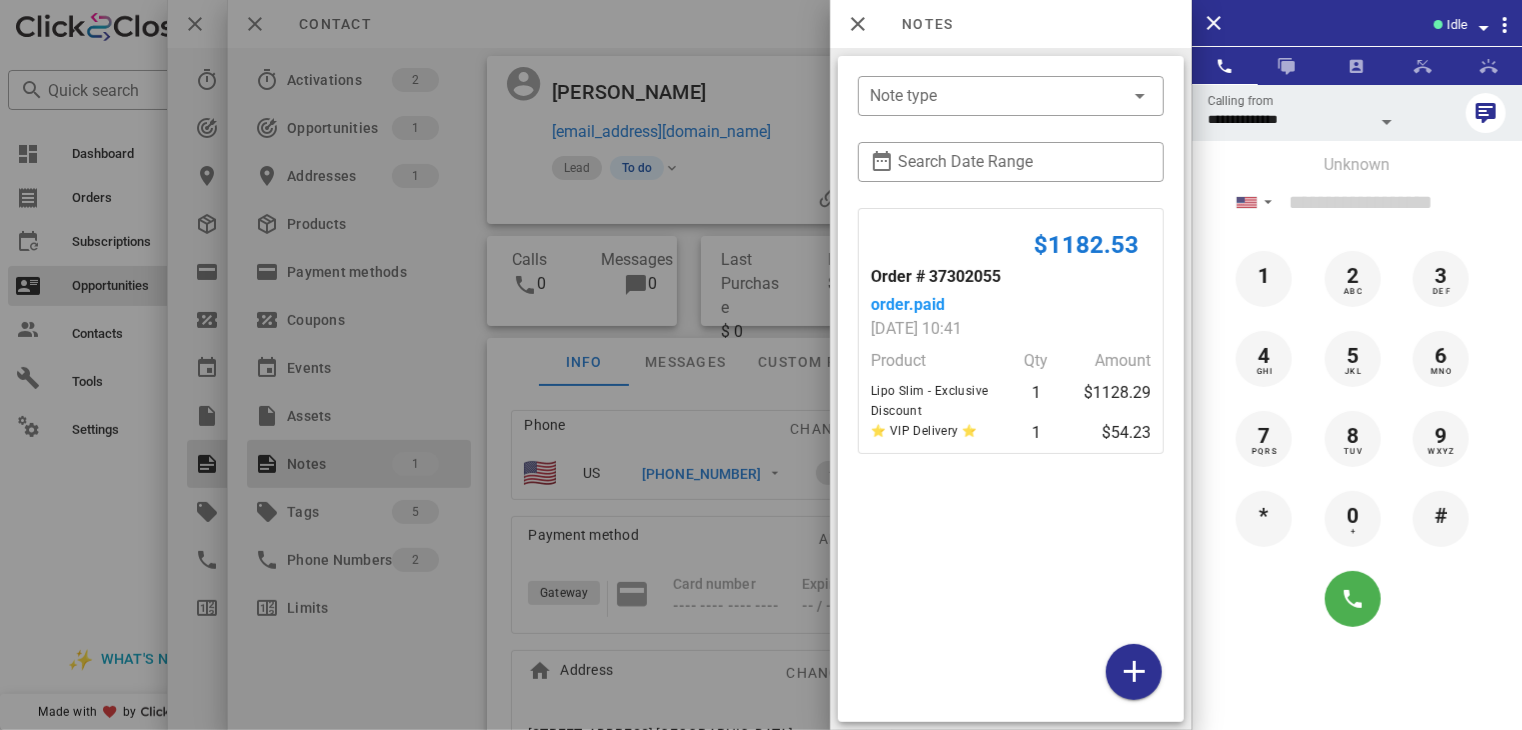 click at bounding box center [761, 365] 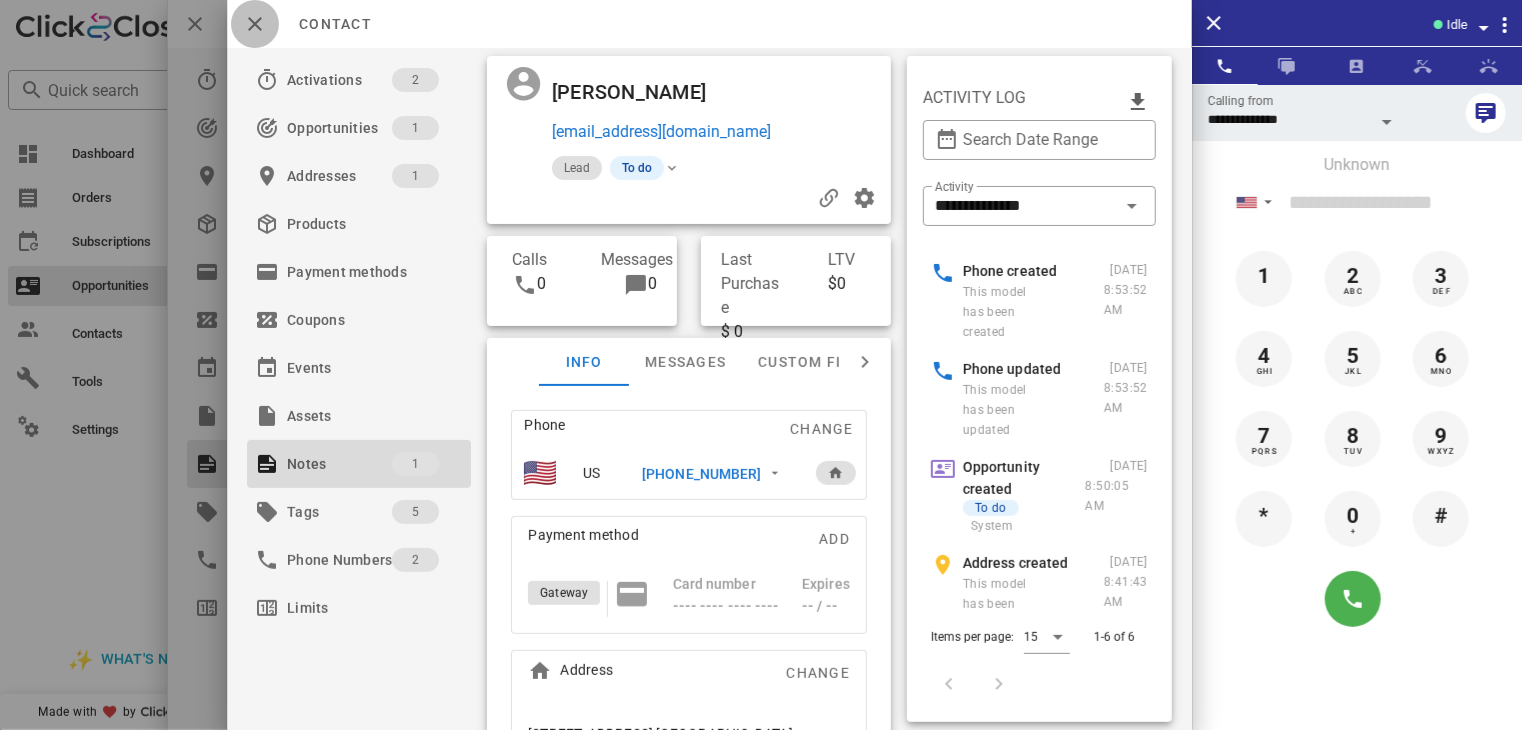 click at bounding box center [255, 24] 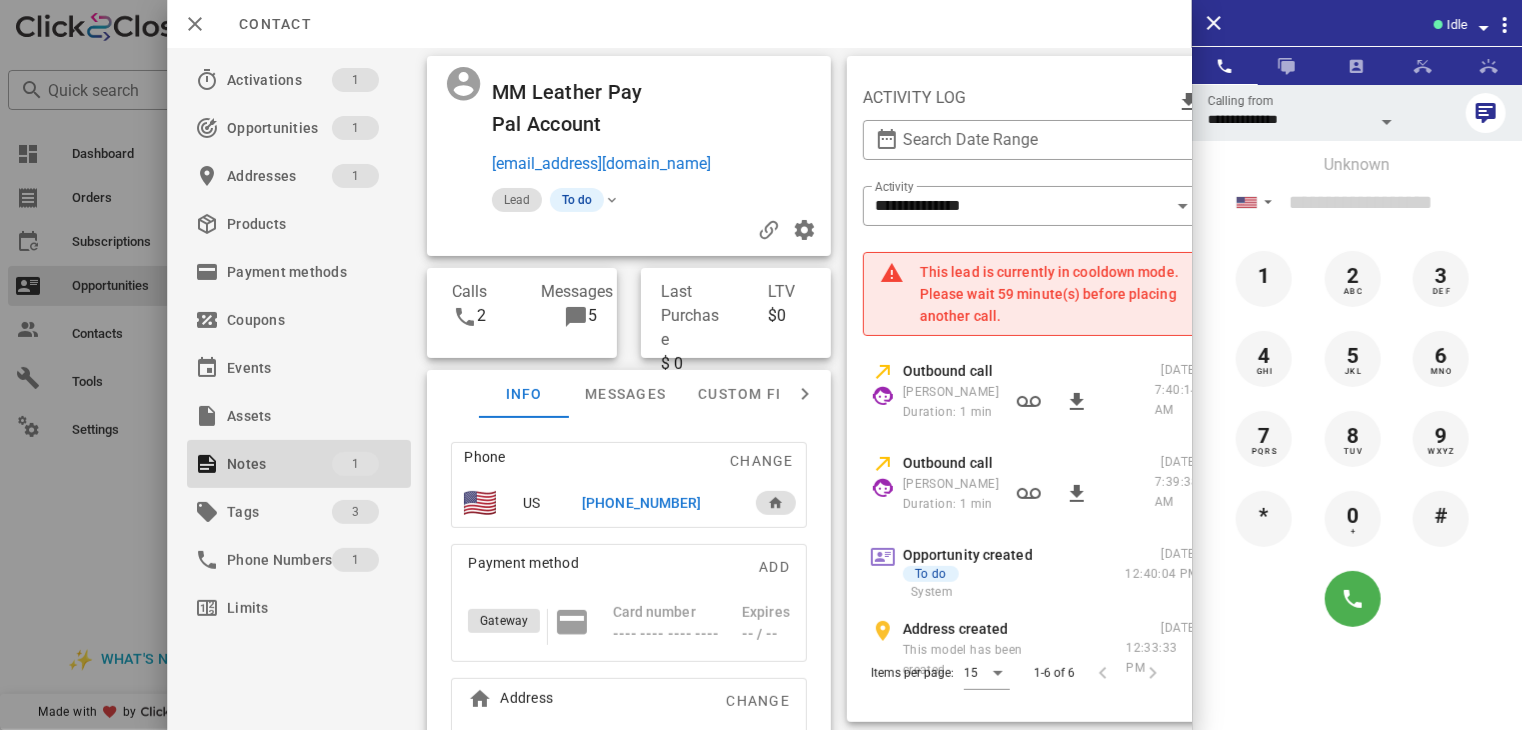 click on "[PHONE_NUMBER]" at bounding box center [641, 503] 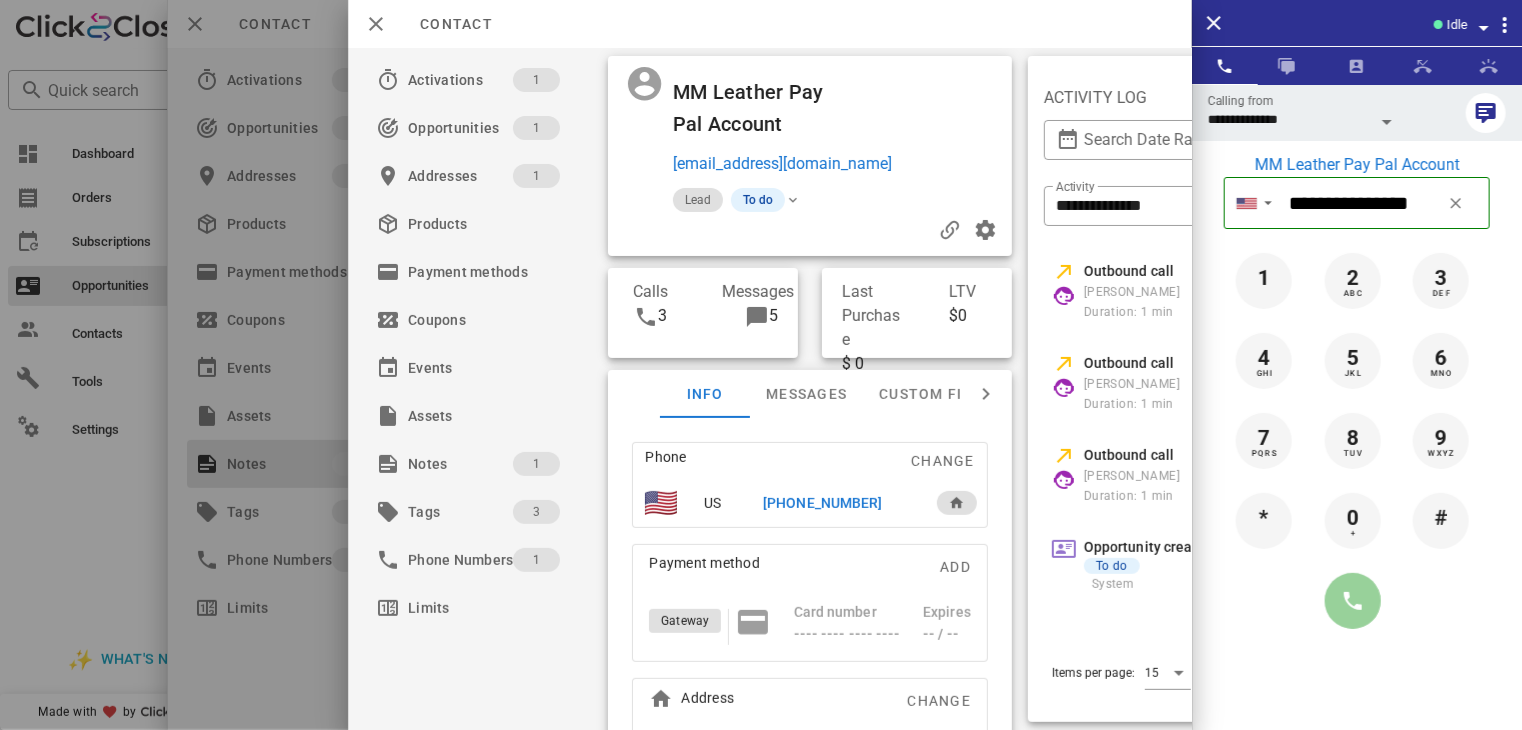 click at bounding box center [1353, 601] 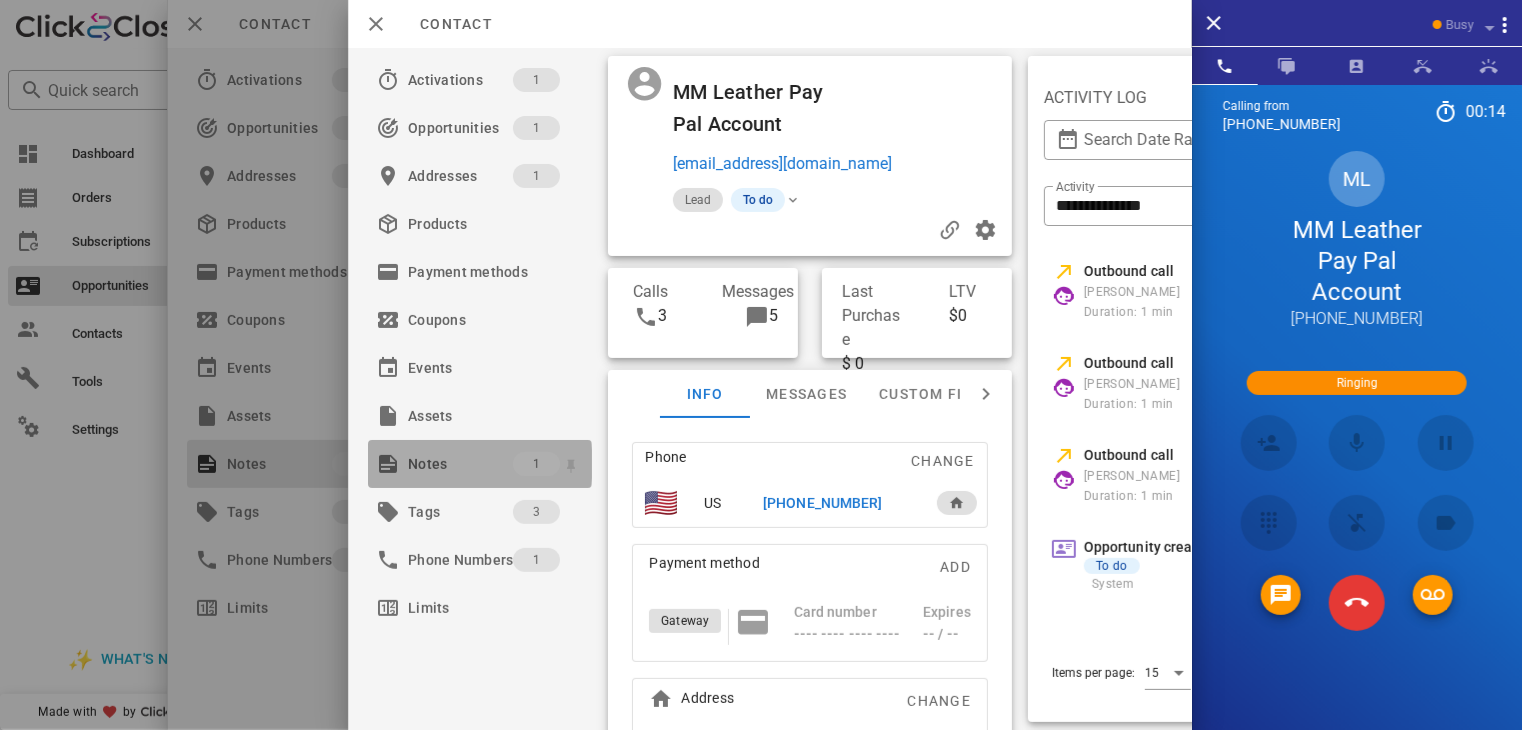 click on "Notes" at bounding box center (460, 464) 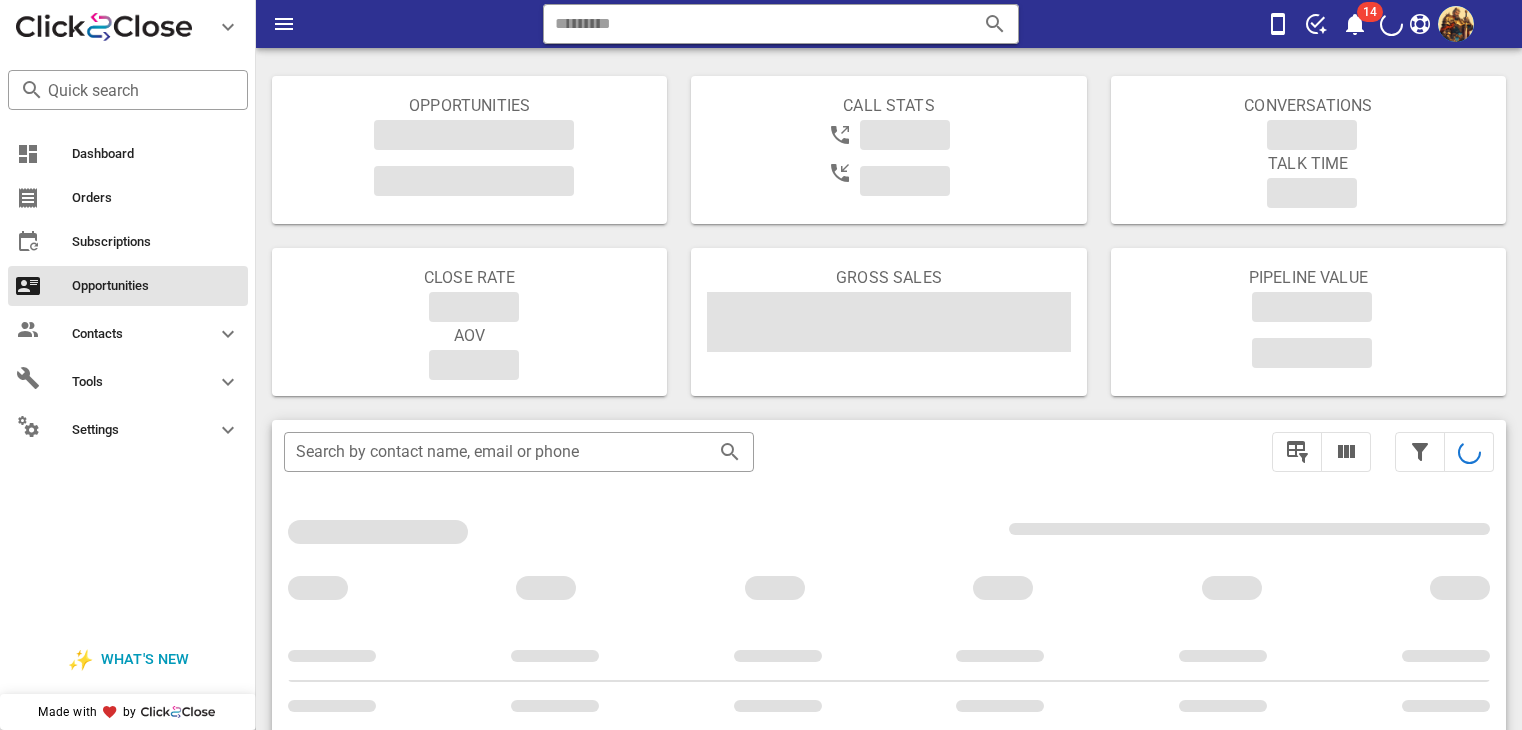 scroll, scrollTop: 356, scrollLeft: 0, axis: vertical 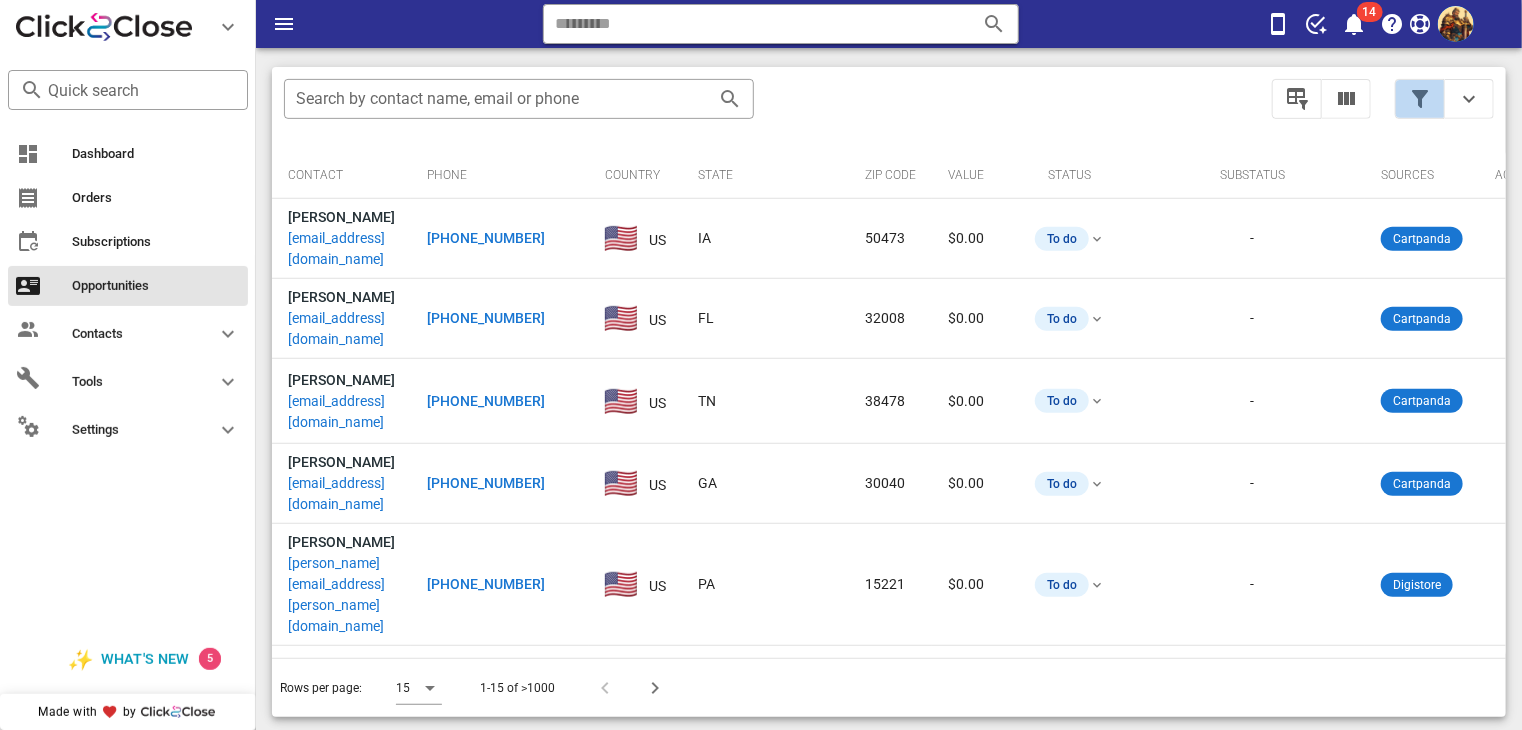 click at bounding box center [1420, 99] 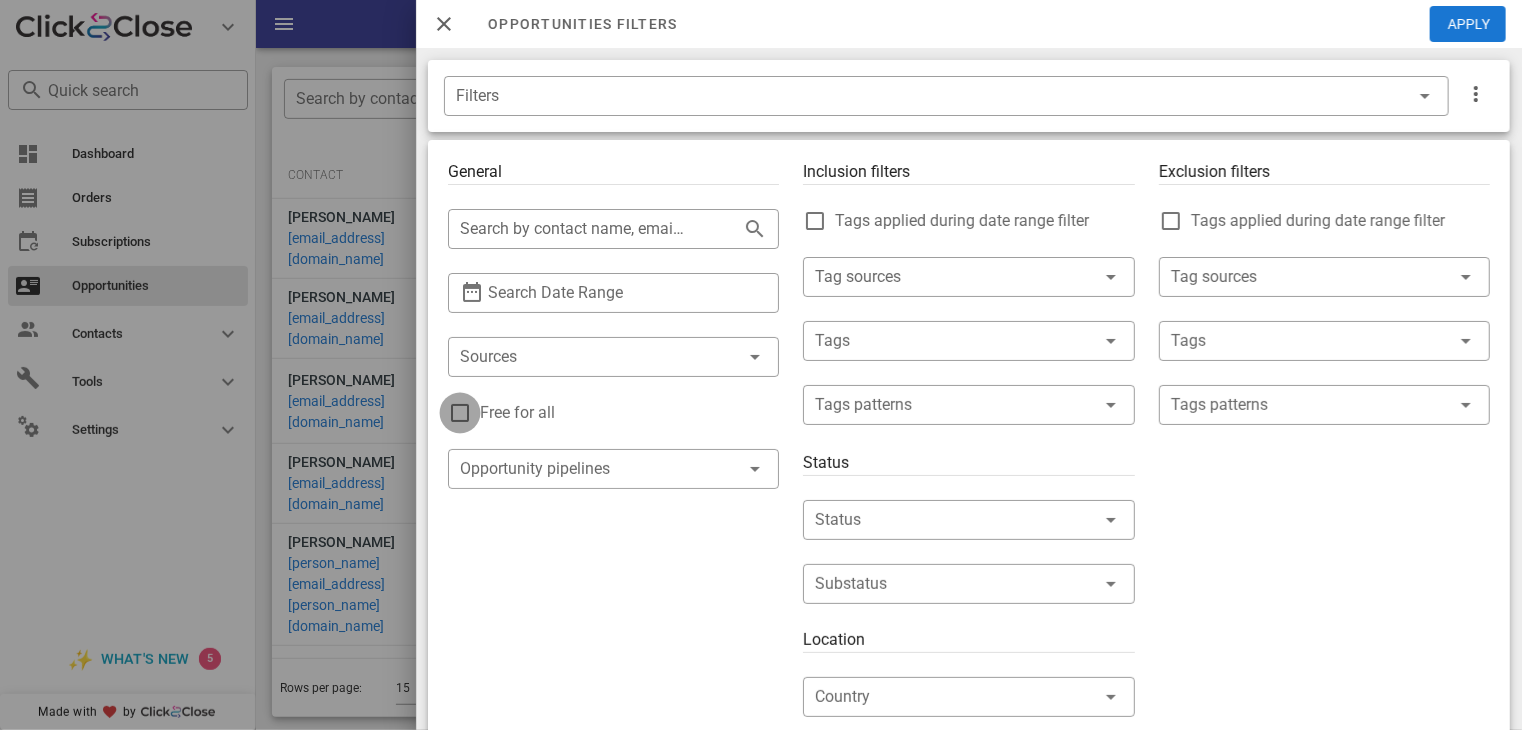 click at bounding box center [460, 413] 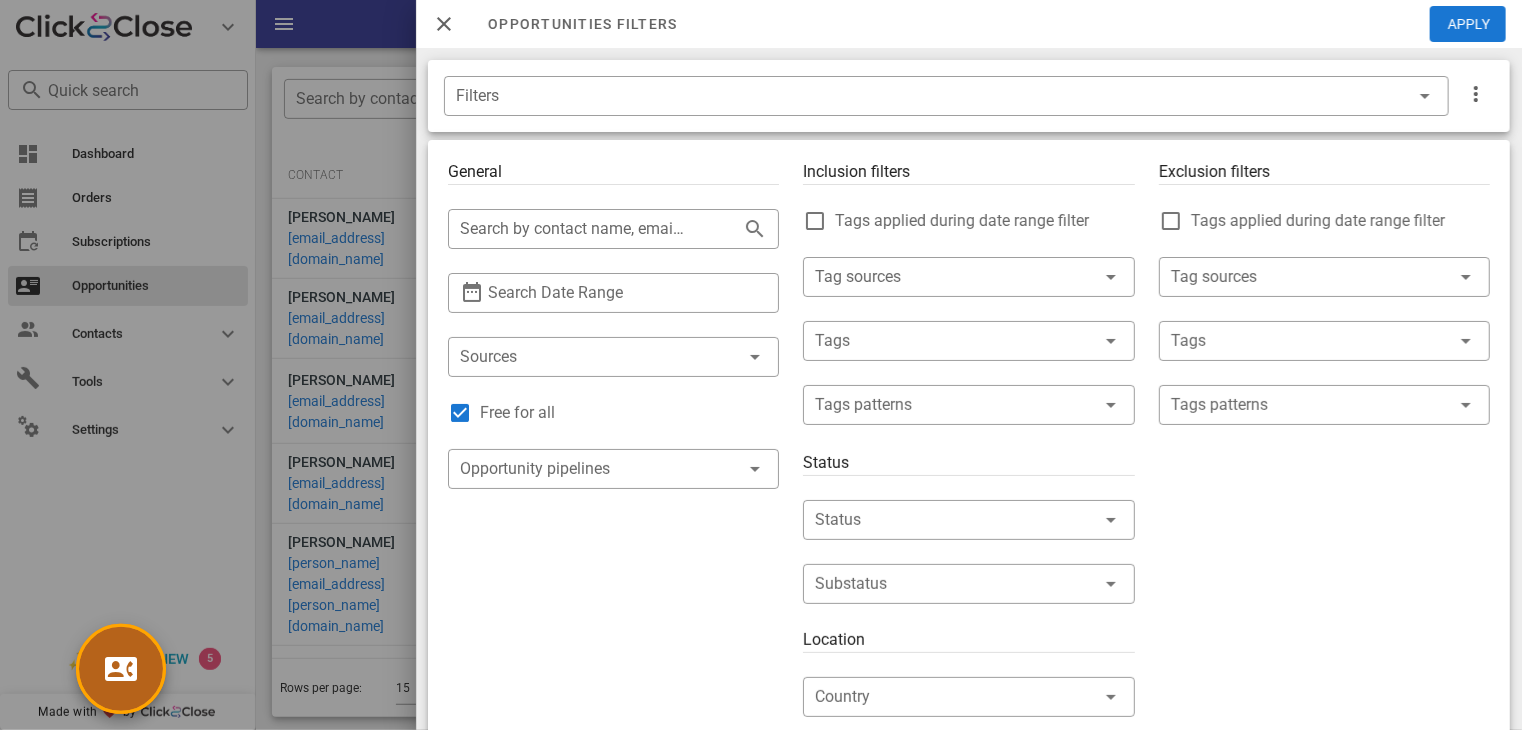 click at bounding box center [121, 669] 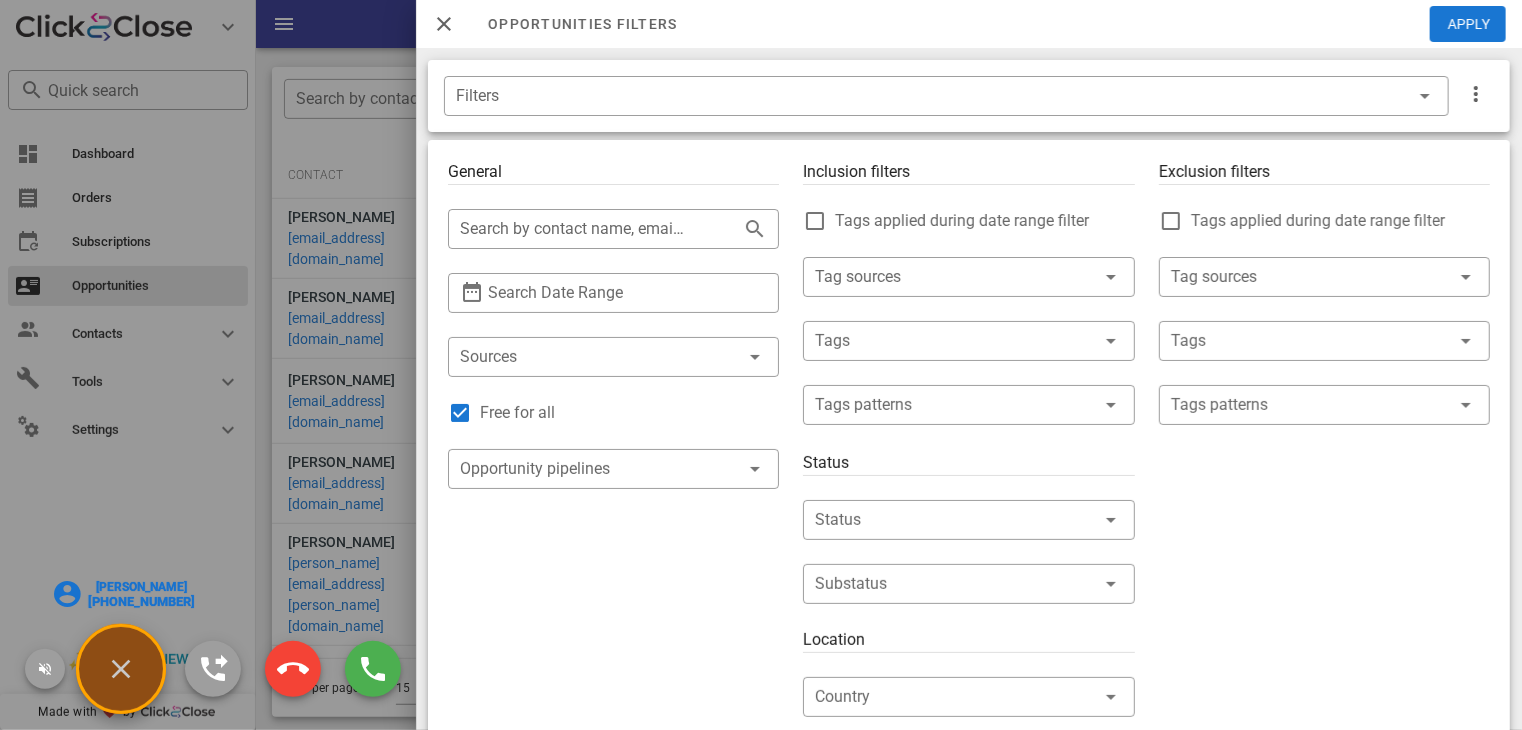 click on "[PERSON_NAME]" at bounding box center (141, 587) 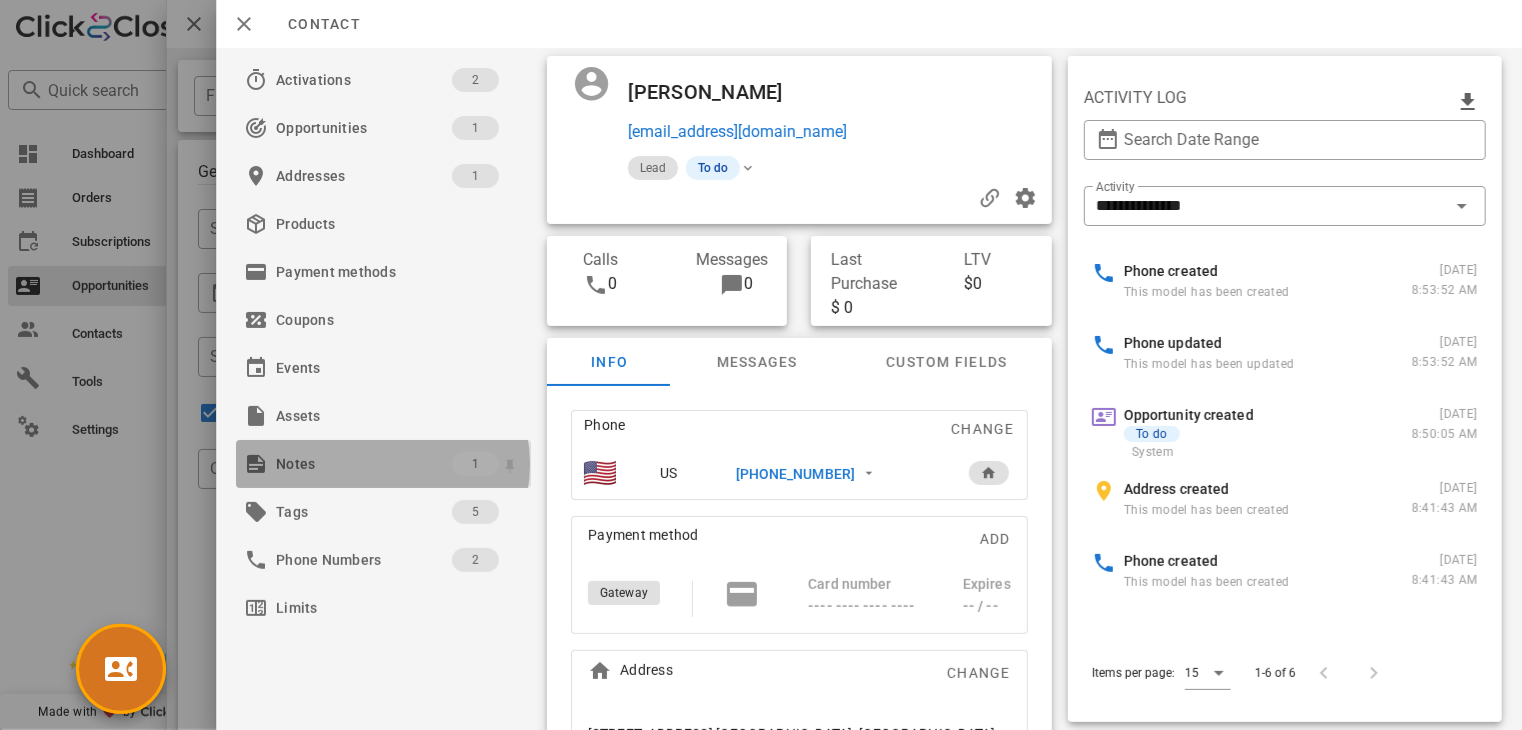 click on "Notes" at bounding box center (364, 464) 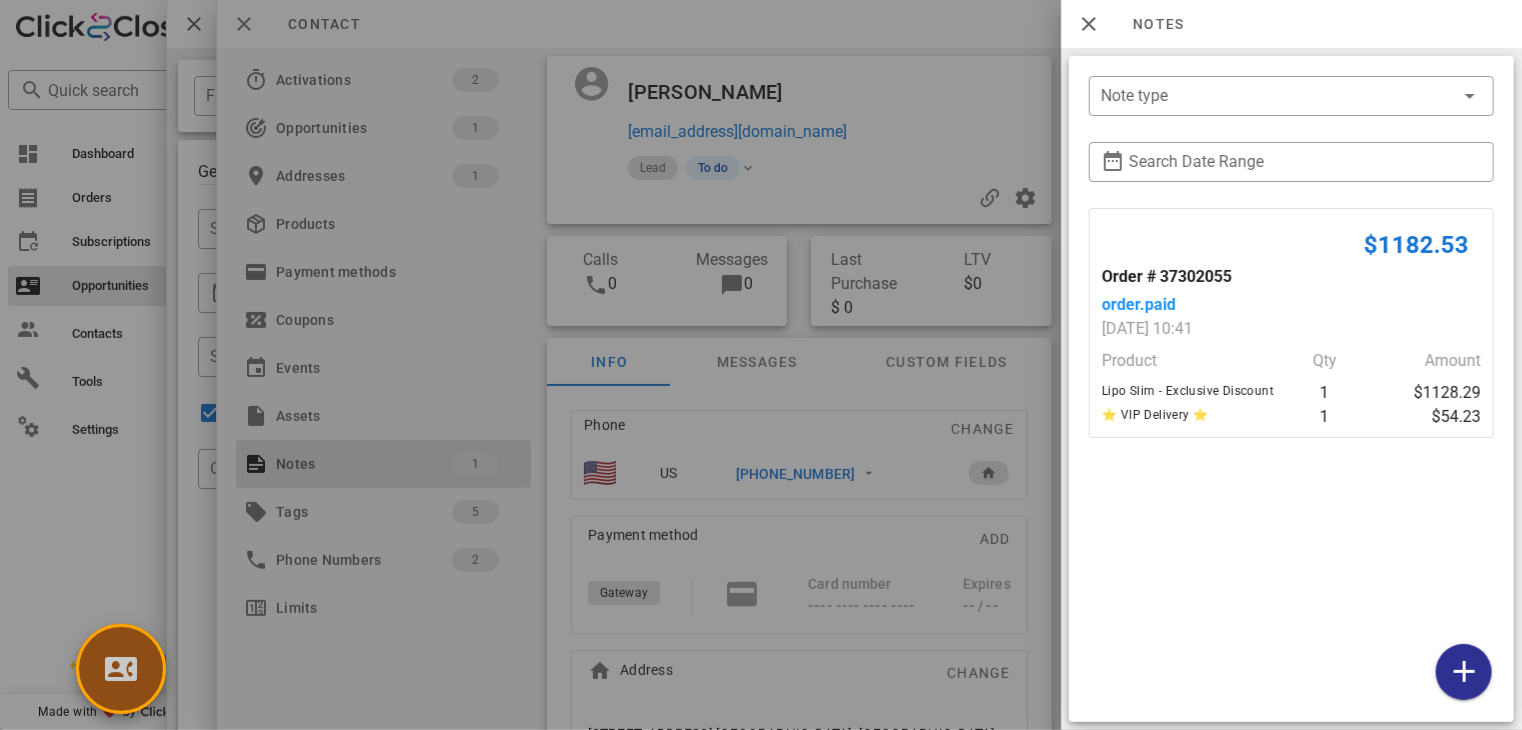 click at bounding box center [121, 669] 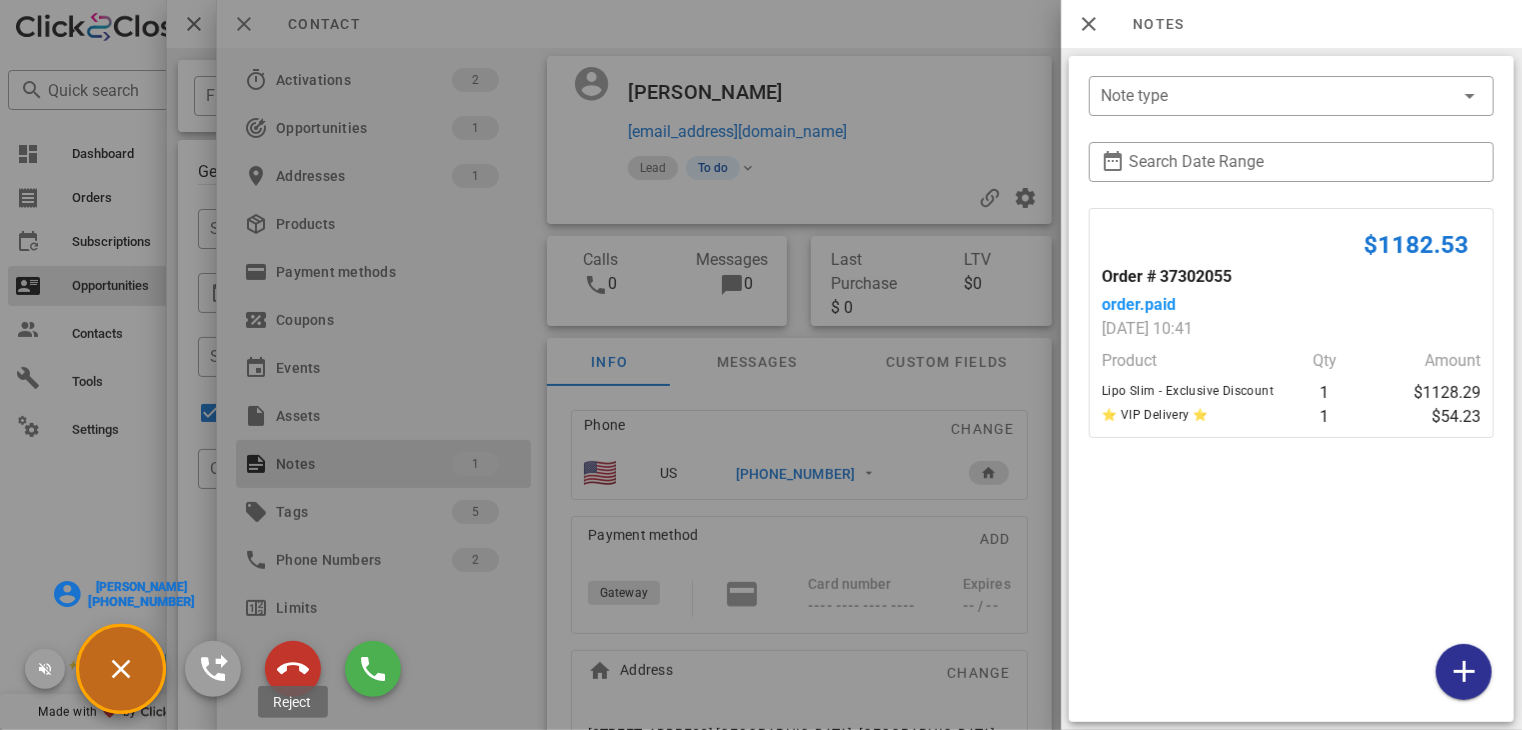 click at bounding box center [293, 669] 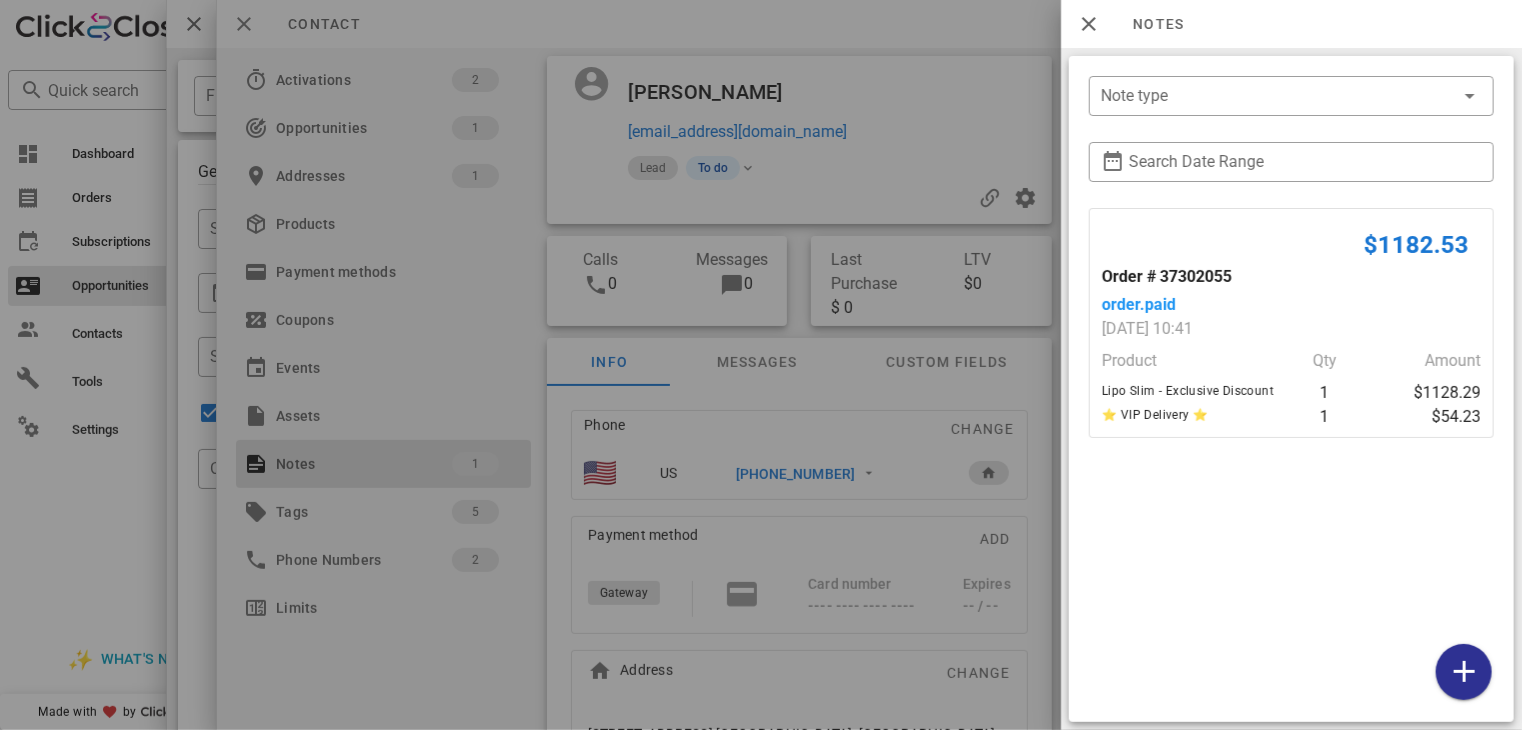 click at bounding box center (761, 365) 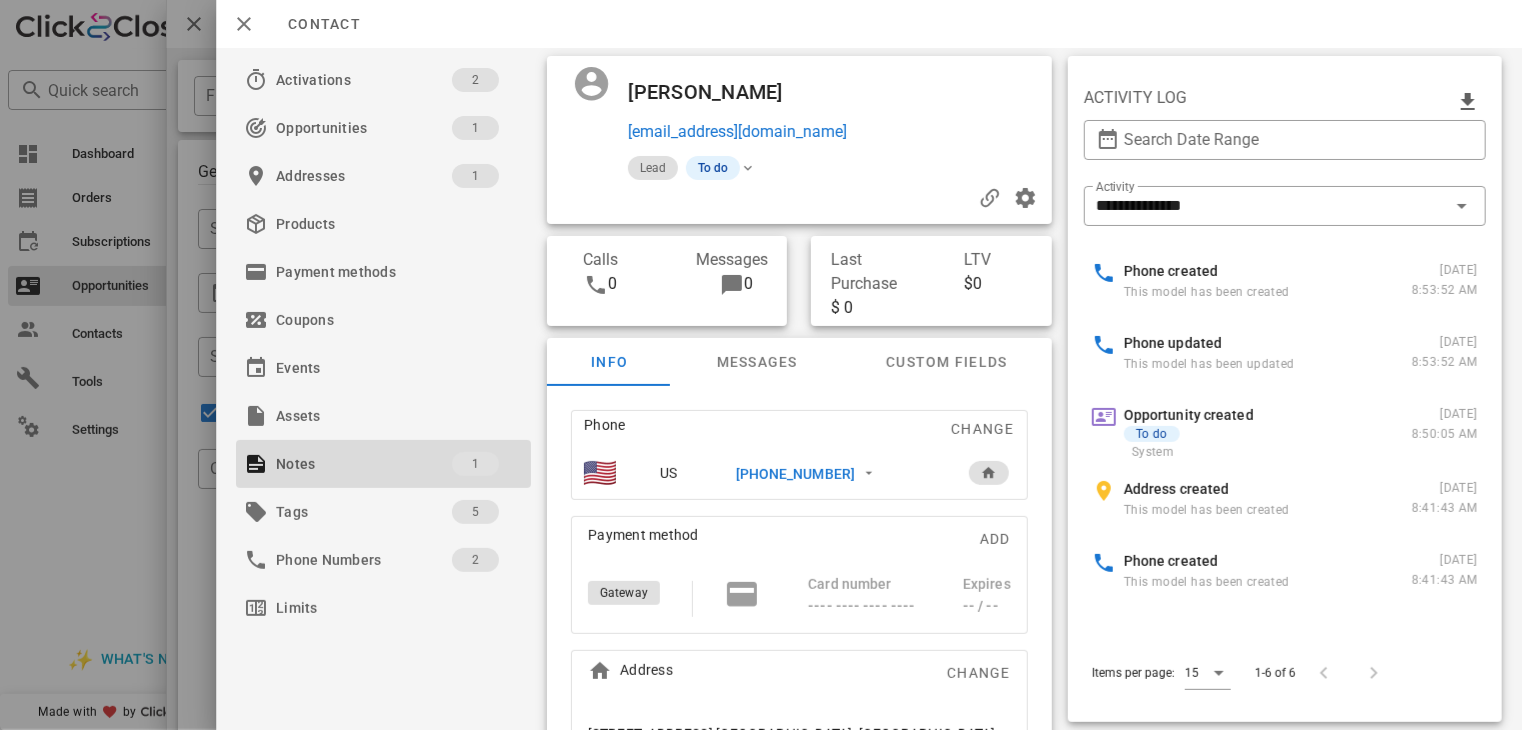 click at bounding box center [761, 365] 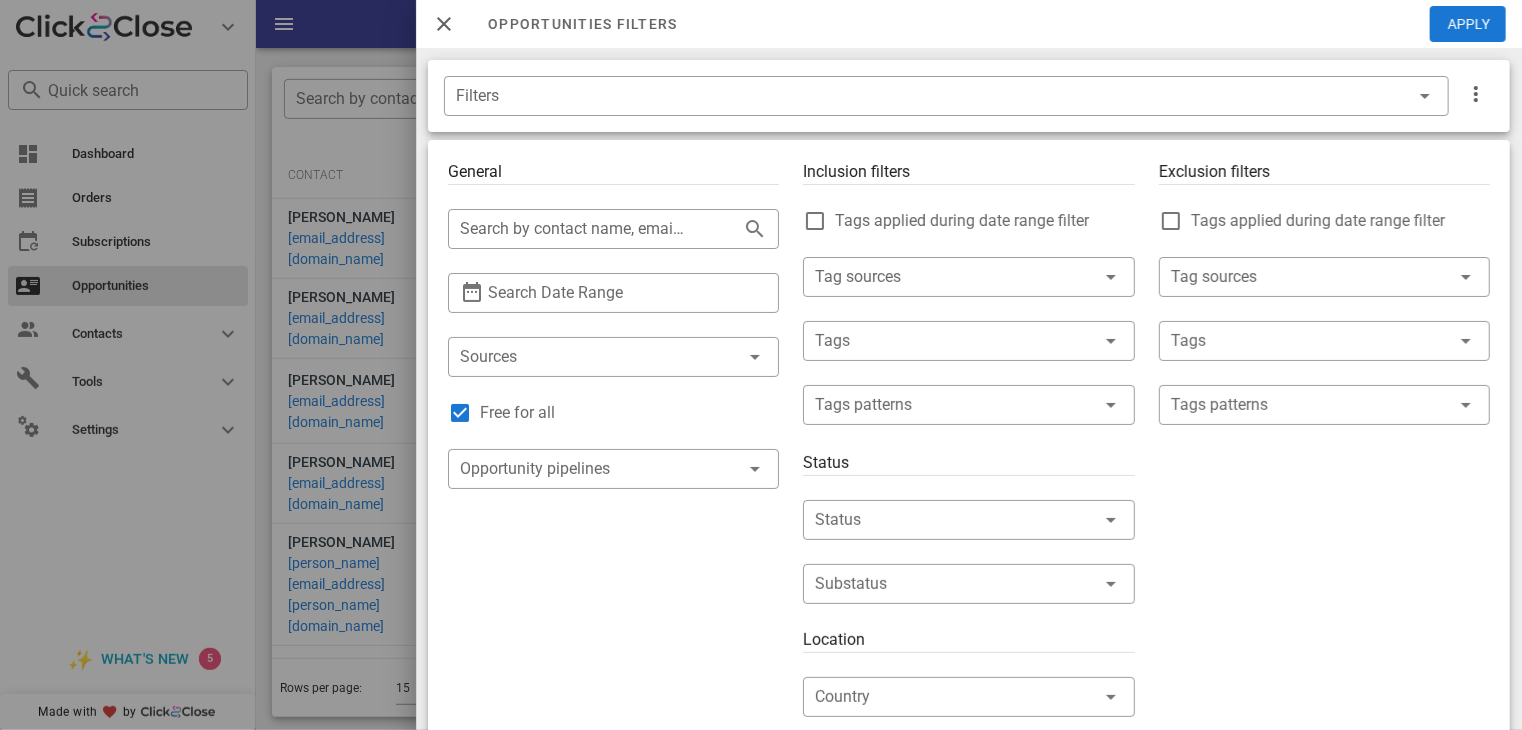 click at bounding box center [761, 365] 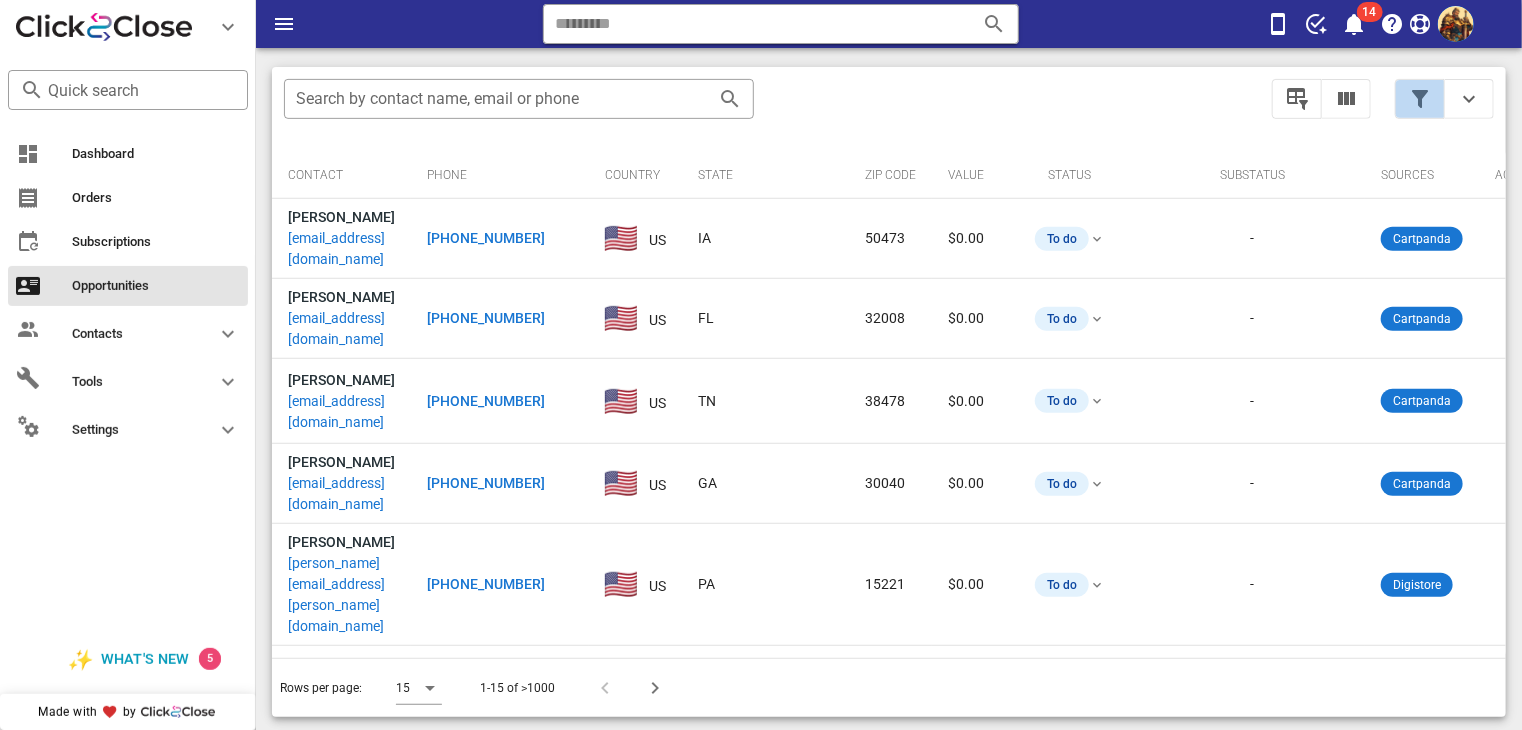 click at bounding box center [1420, 99] 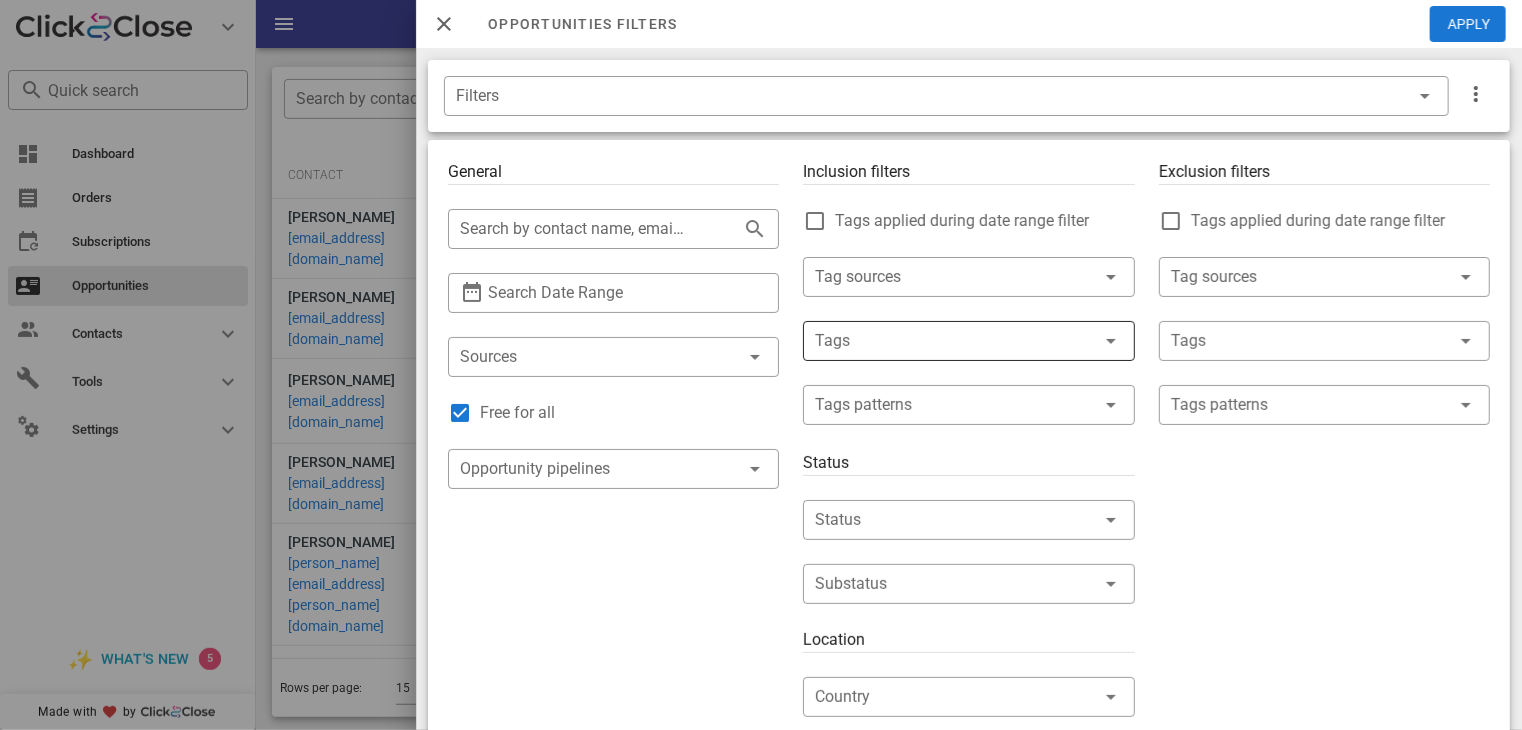 click at bounding box center (940, 341) 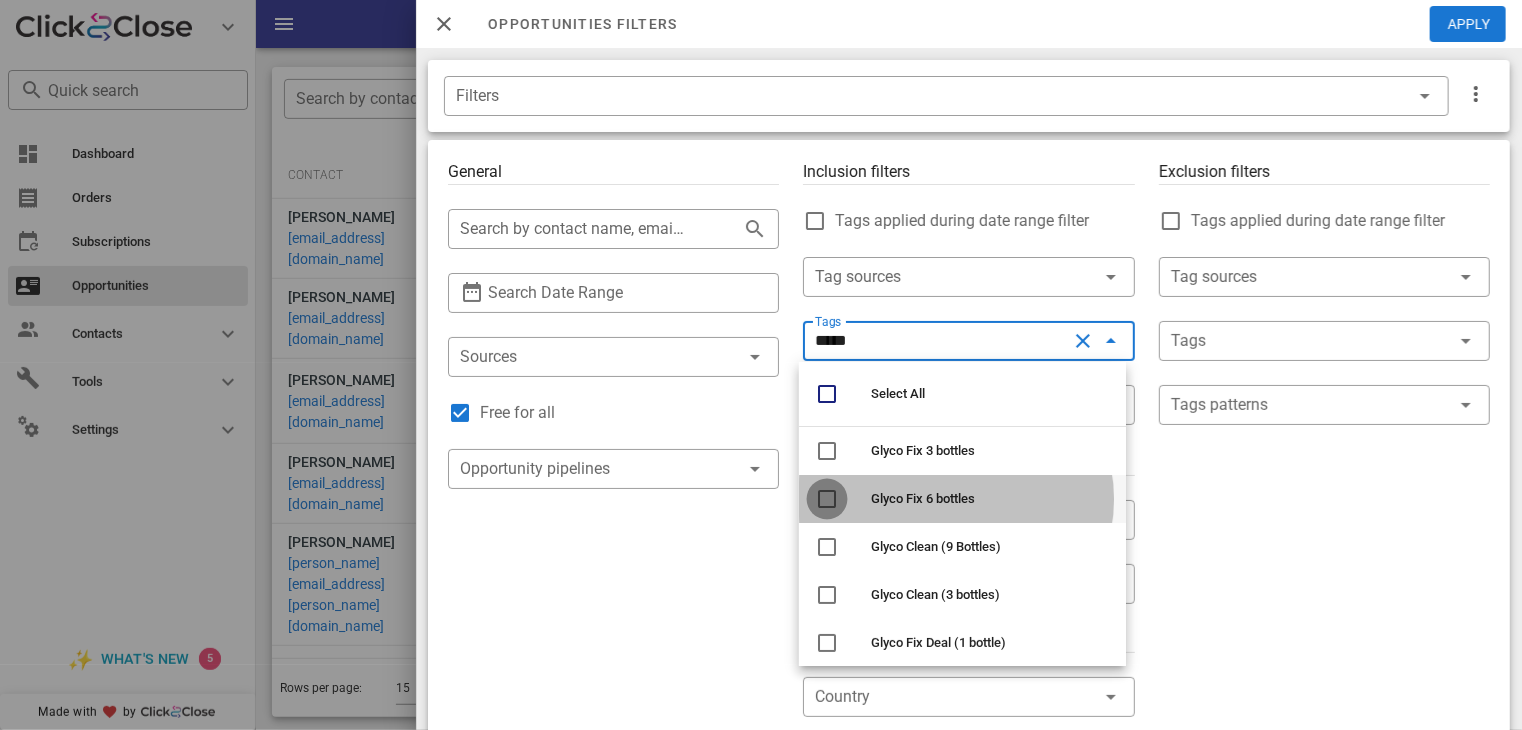click at bounding box center [827, 499] 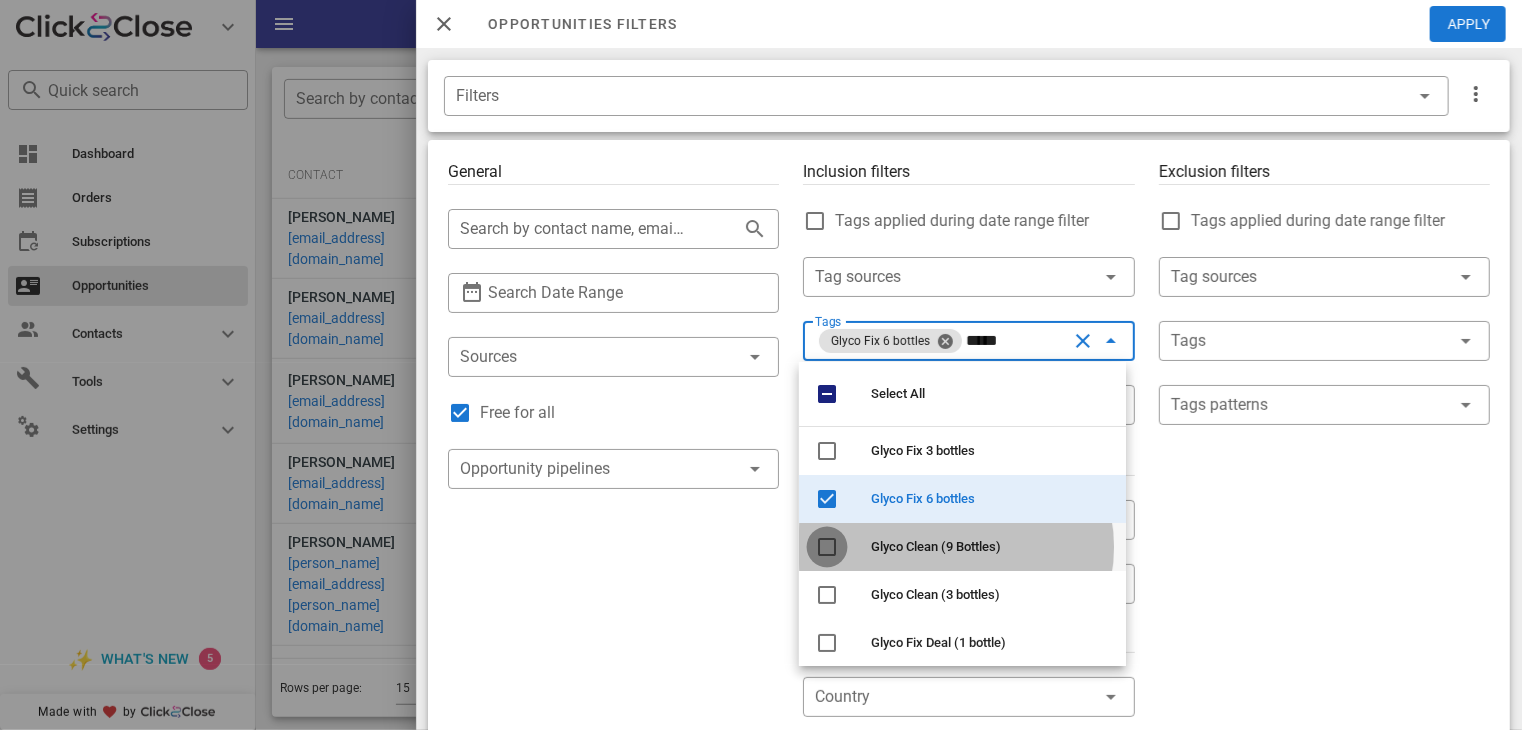 click at bounding box center [827, 547] 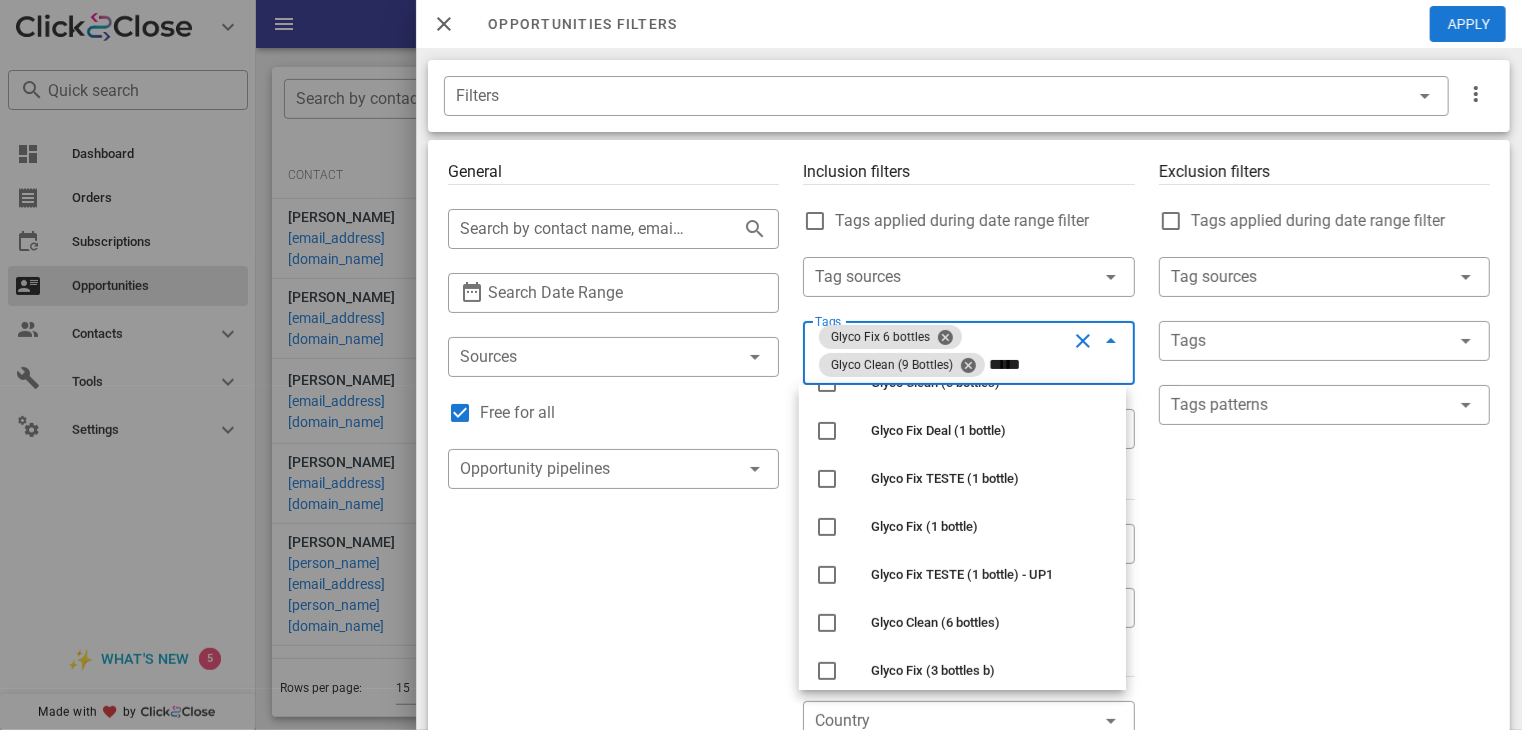 scroll, scrollTop: 239, scrollLeft: 0, axis: vertical 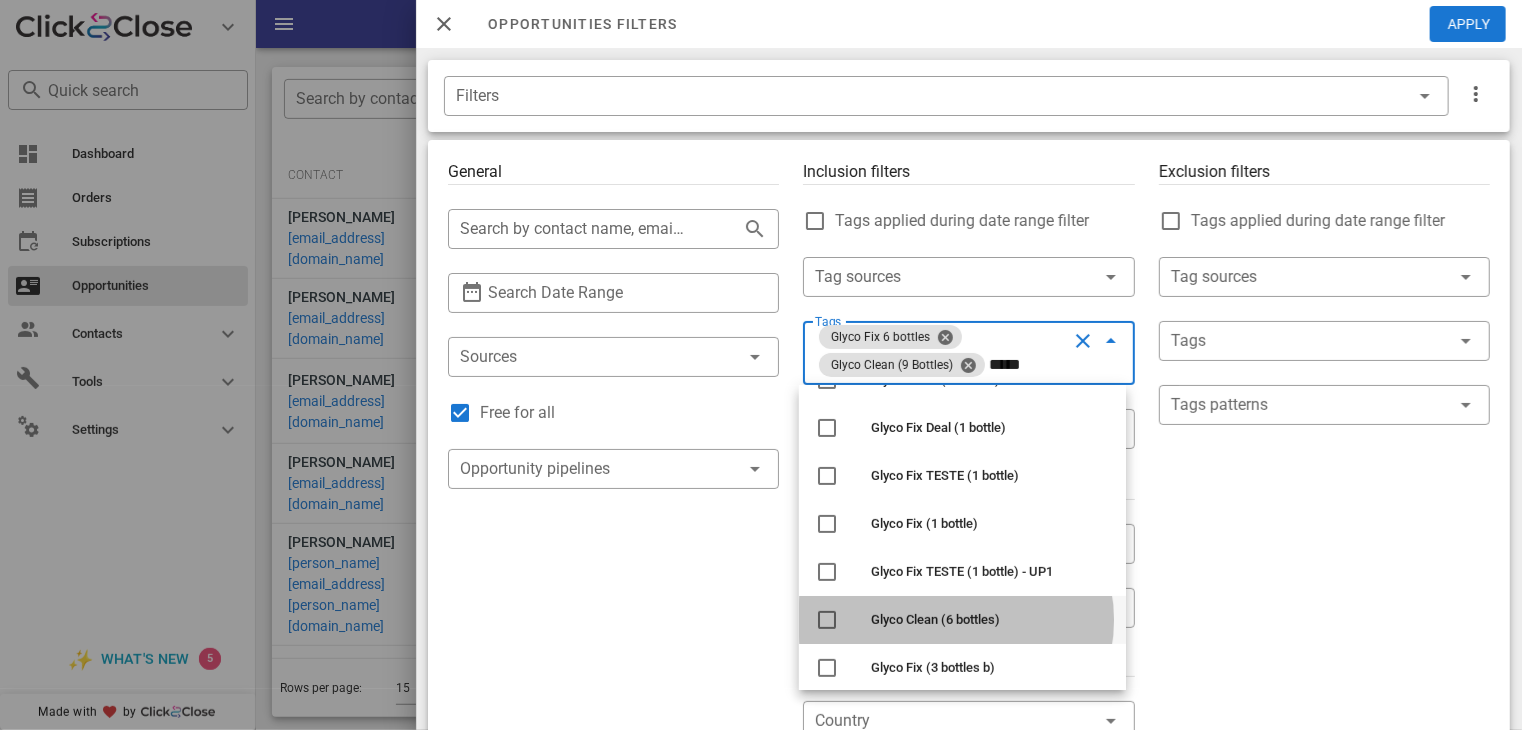 click on "Glyco Clean (6 bottles)" at bounding box center (935, 619) 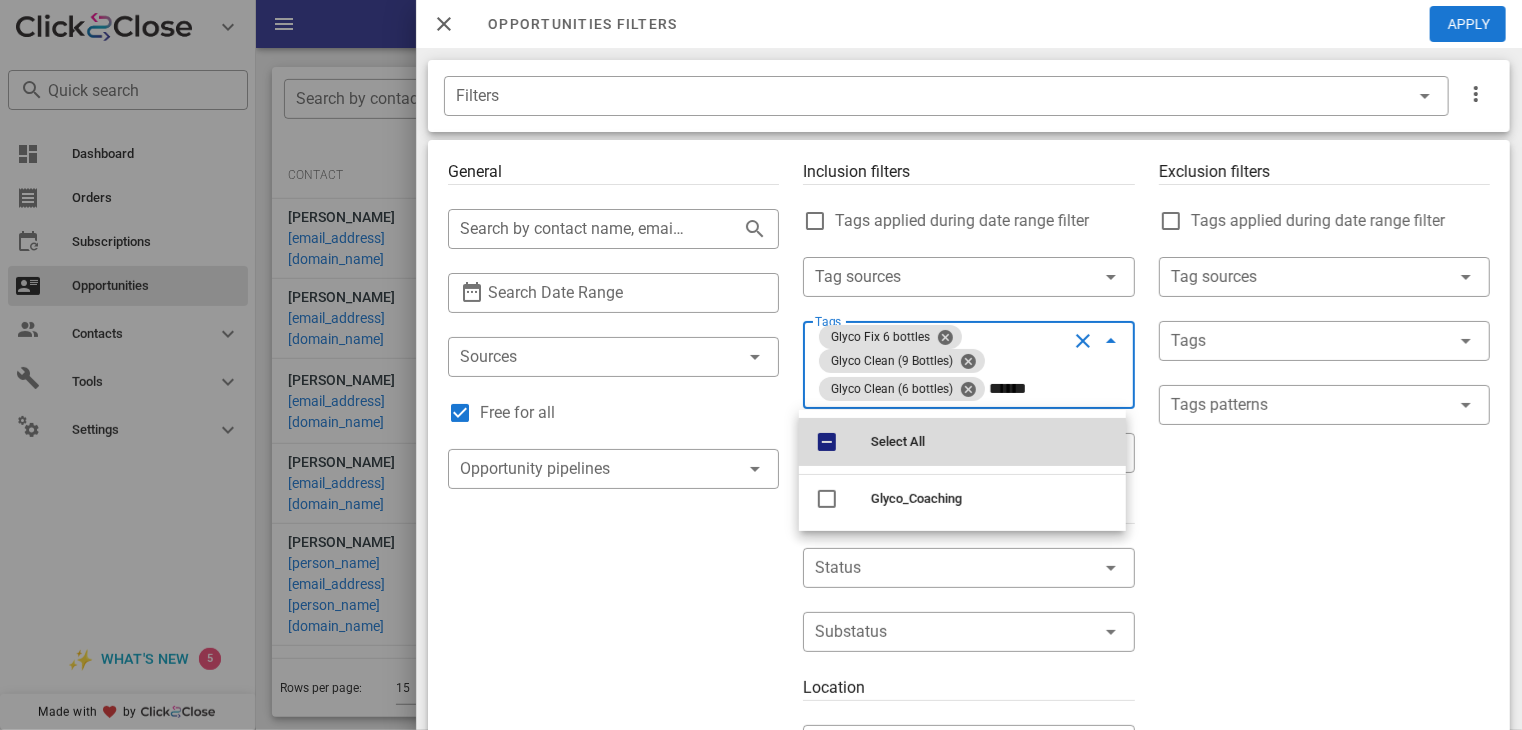 scroll, scrollTop: 0, scrollLeft: 0, axis: both 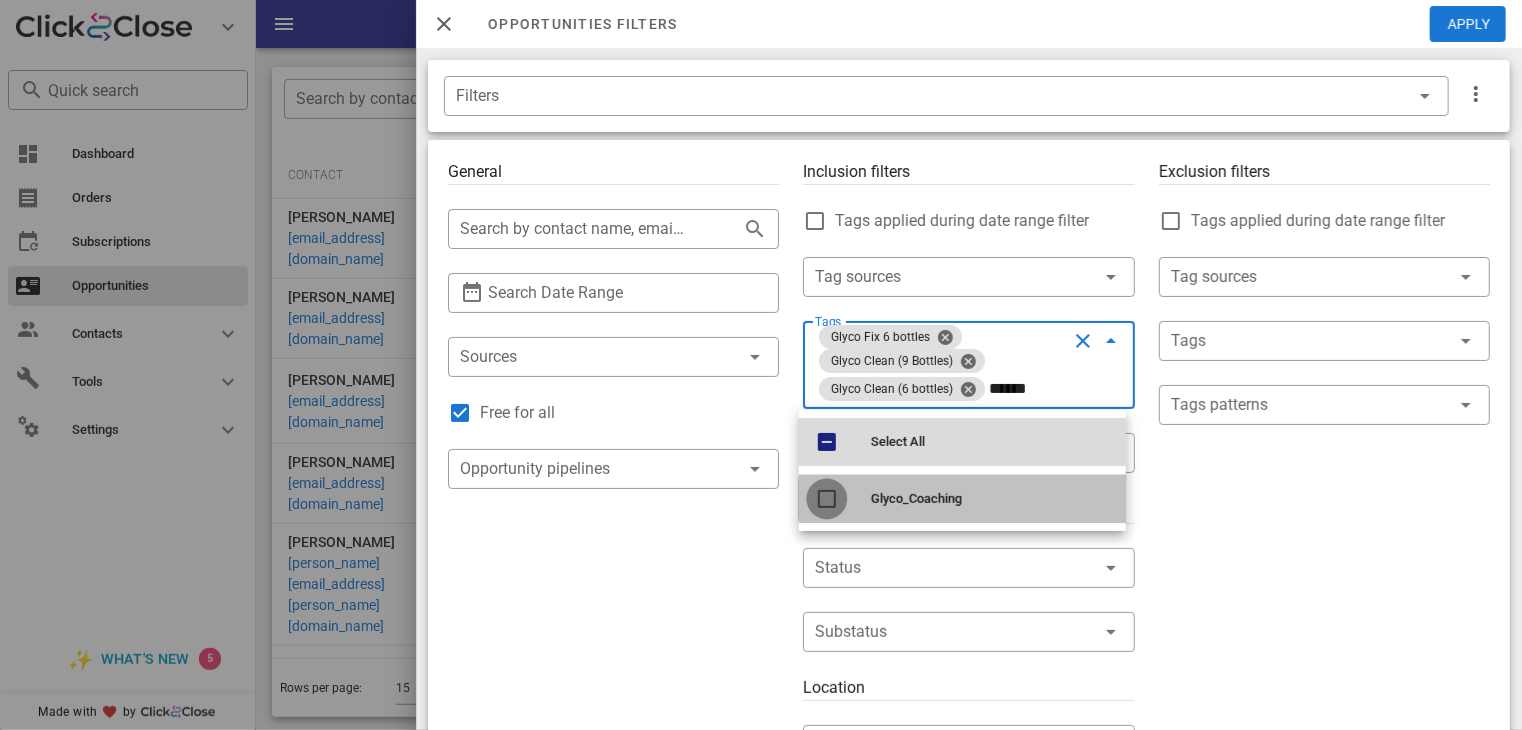 click at bounding box center (827, 499) 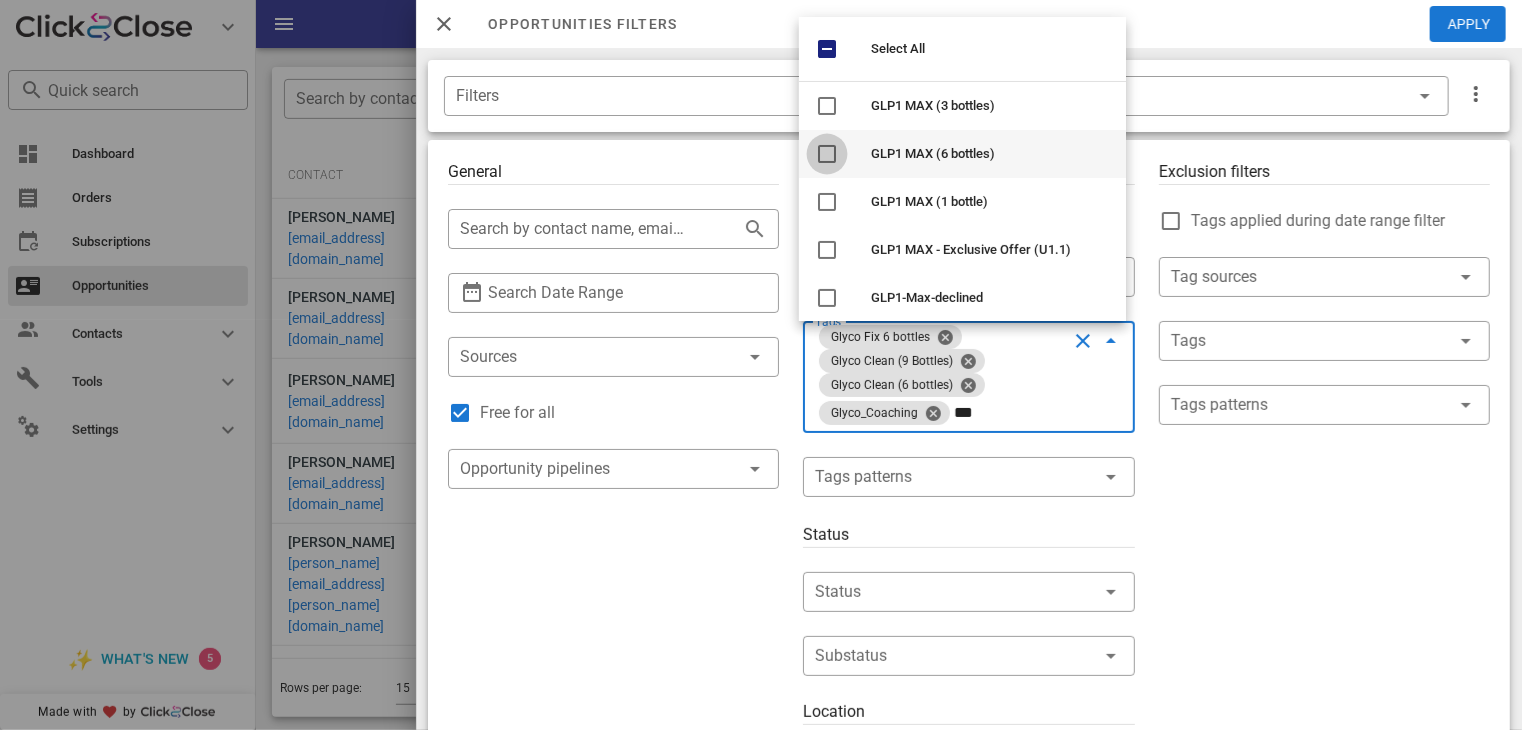 click at bounding box center (827, 154) 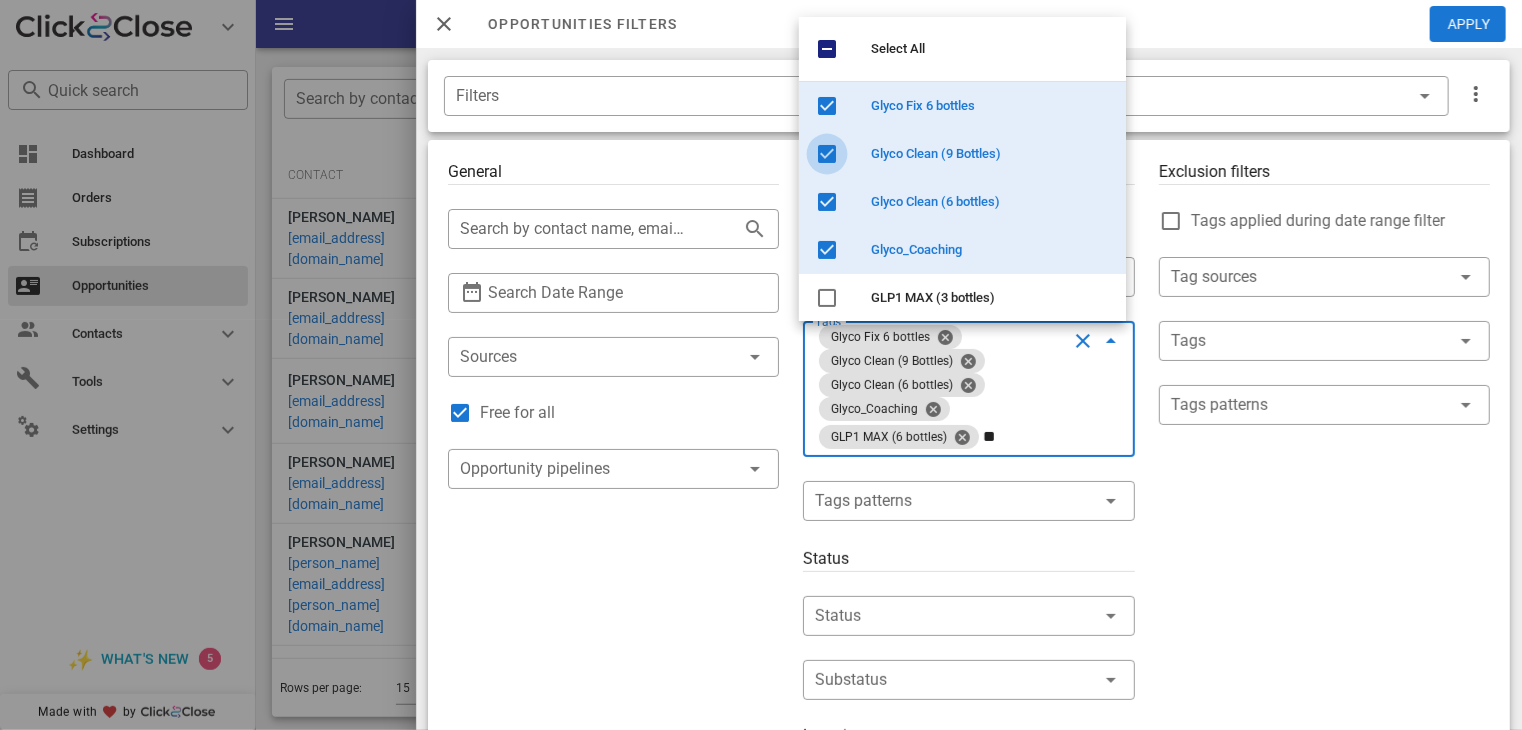 type on "*" 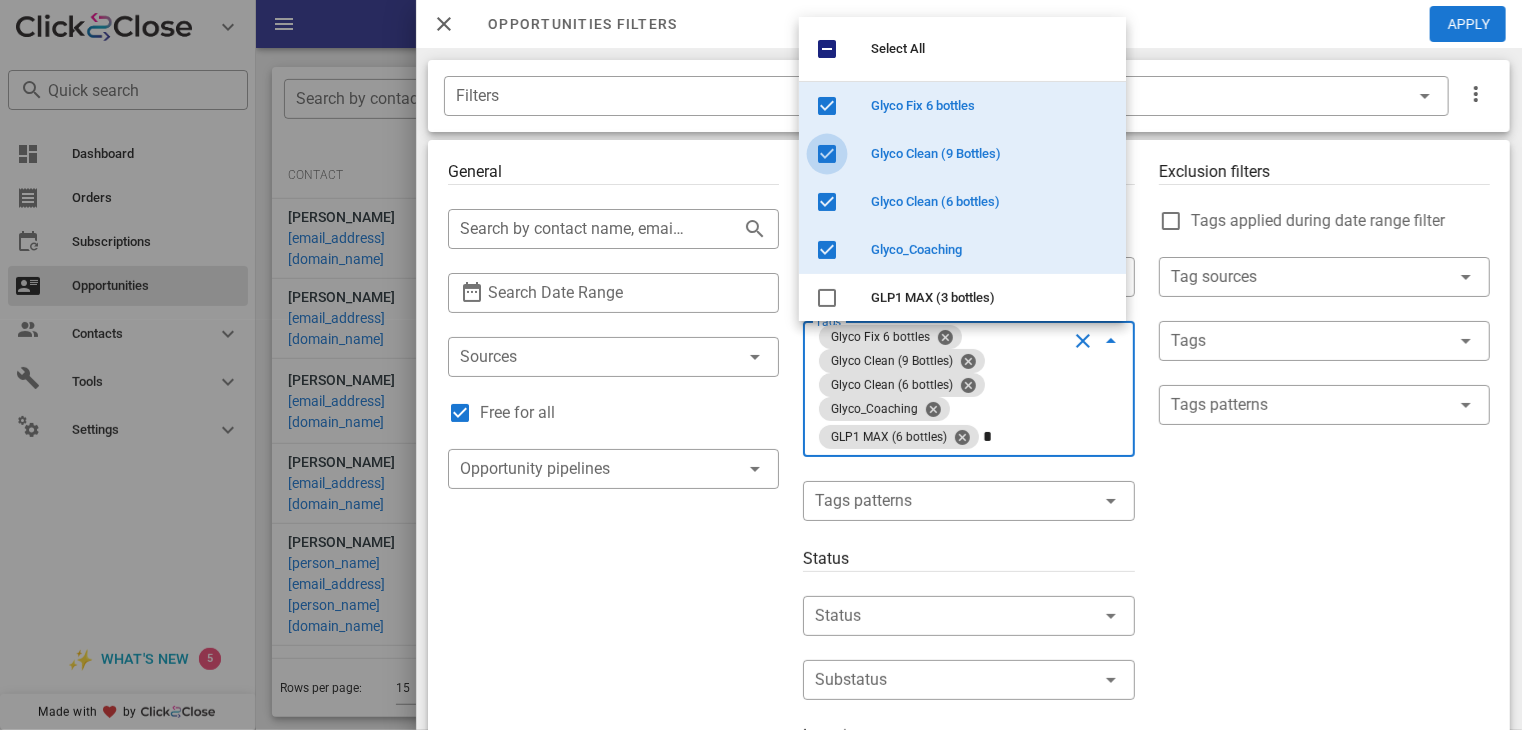 type 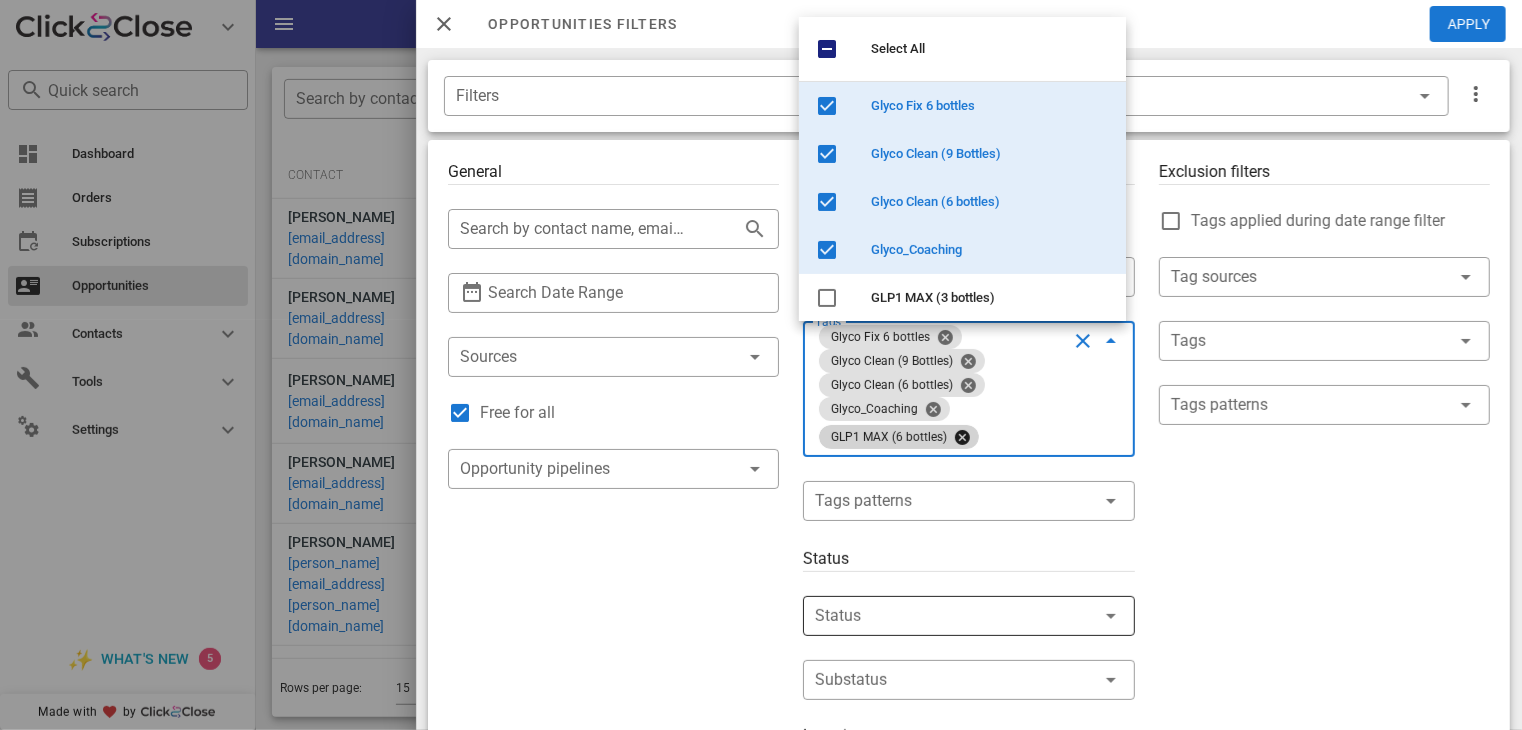 click at bounding box center (940, 616) 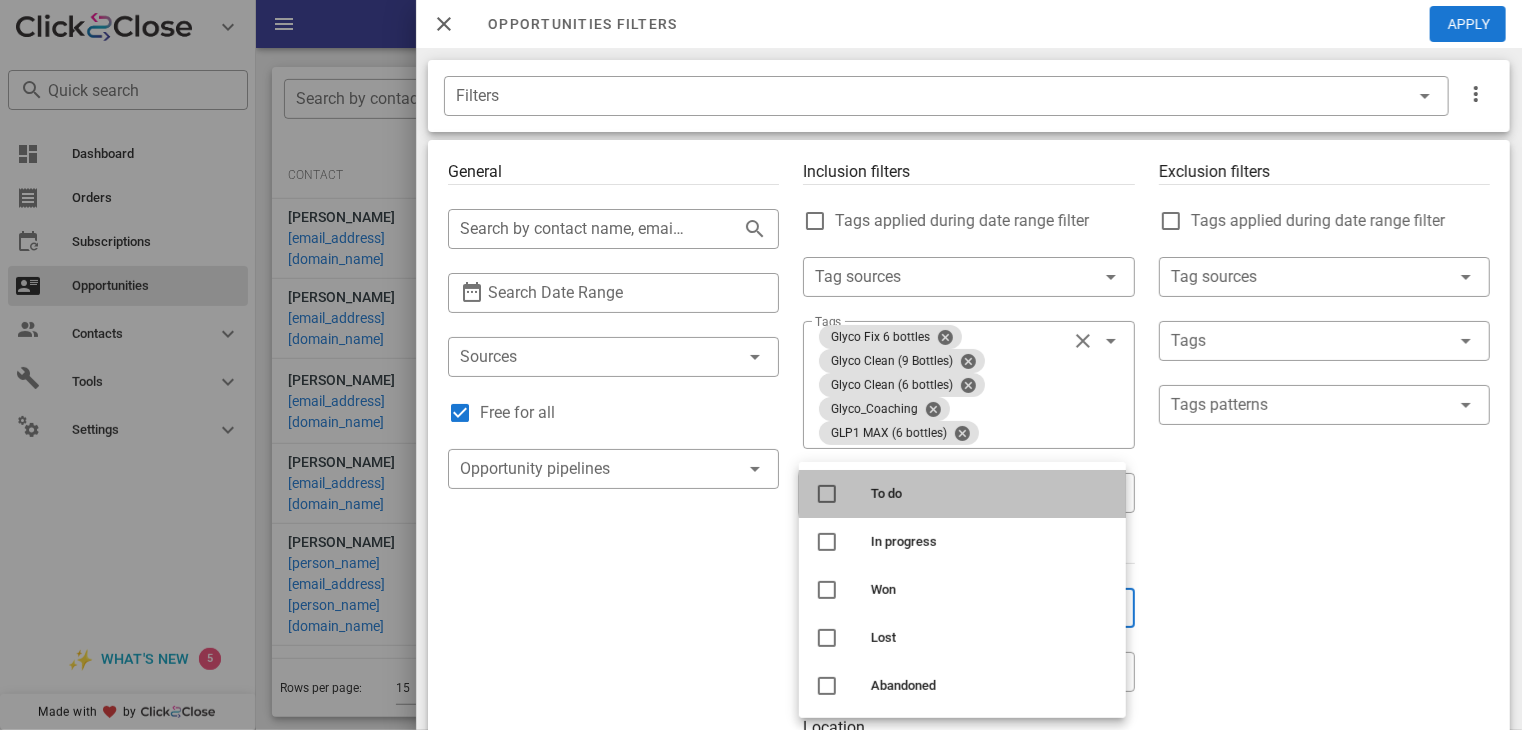 click at bounding box center (827, 494) 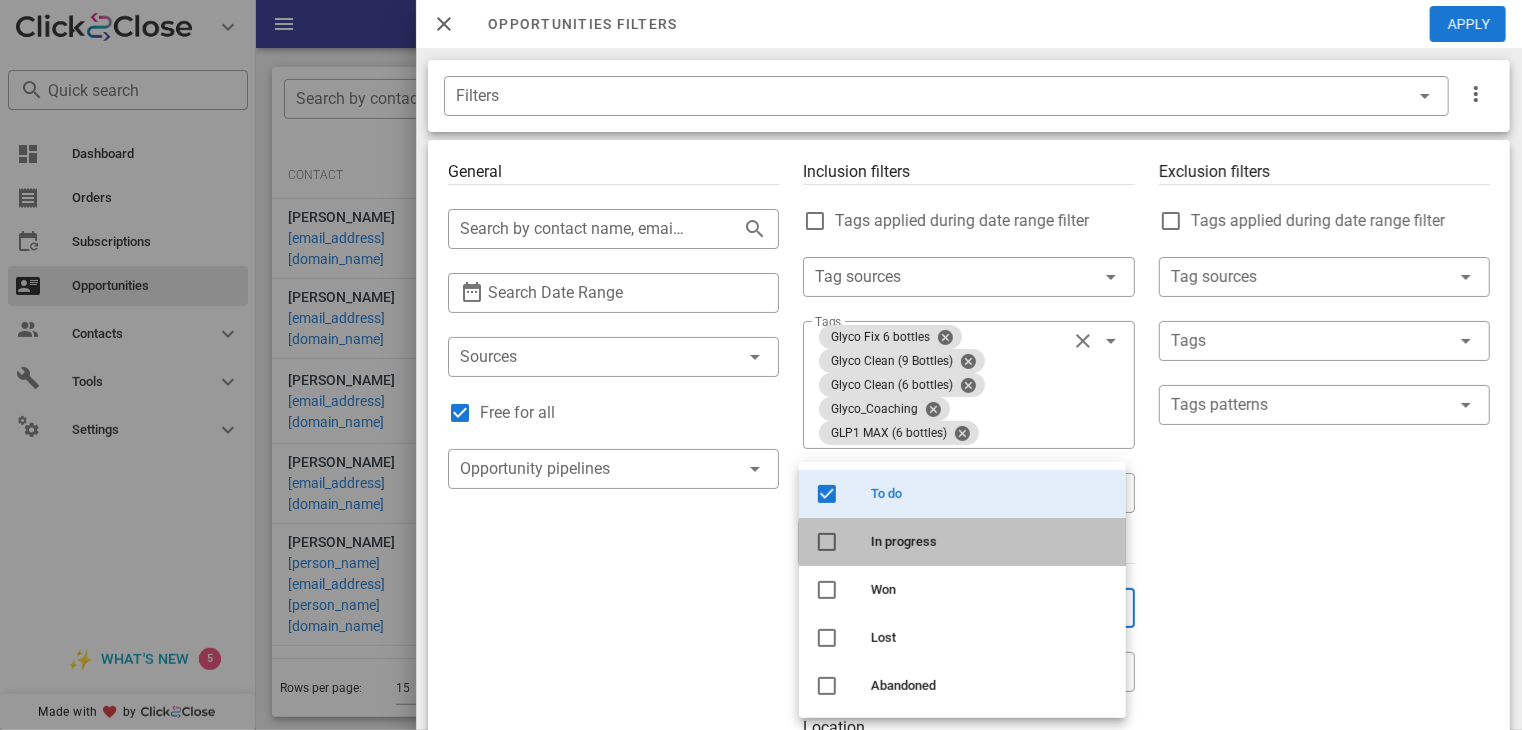 click at bounding box center (827, 542) 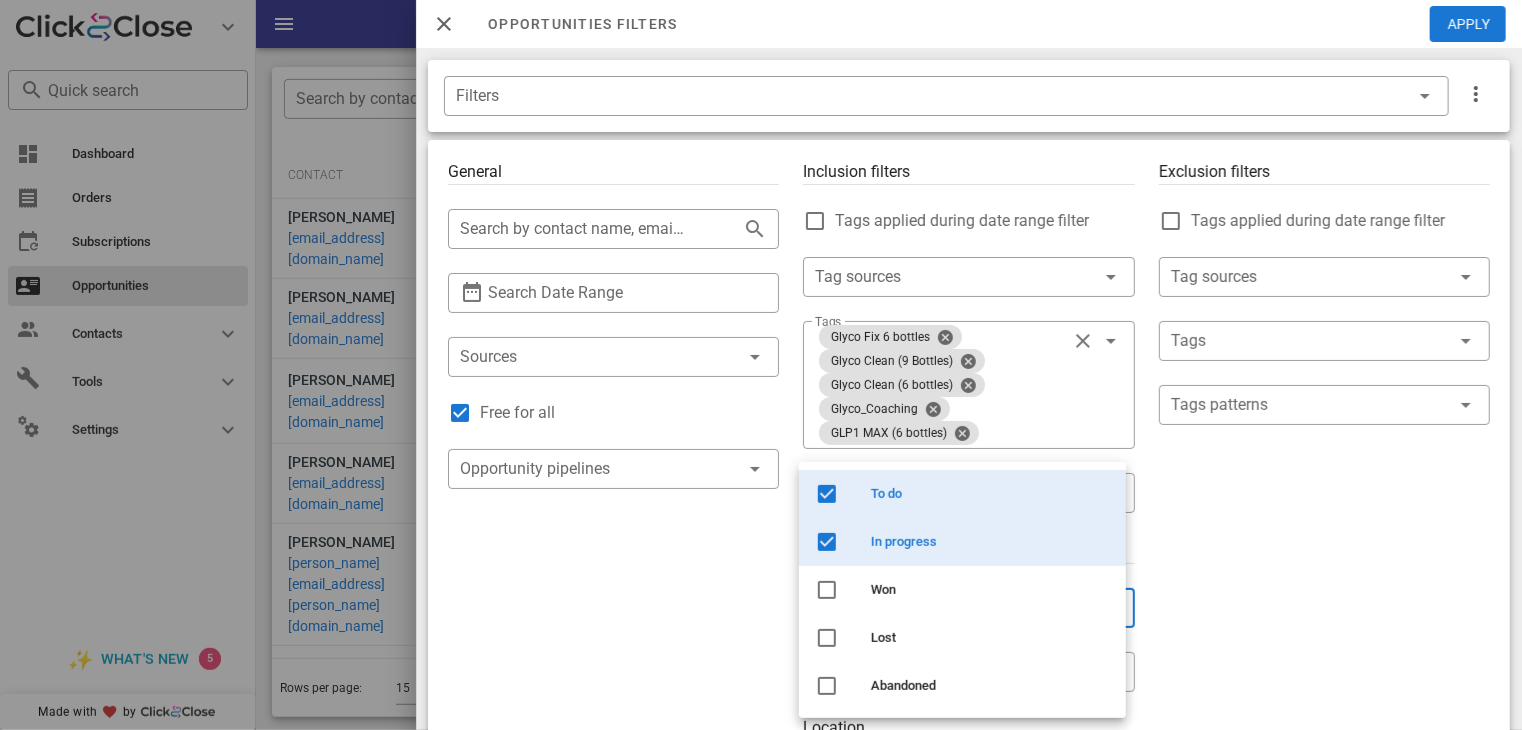 click on "General ​ Search by contact name, email or phone ​ Search Date Range ​ Sources Free for all ​ Opportunity pipelines" at bounding box center (613, 753) 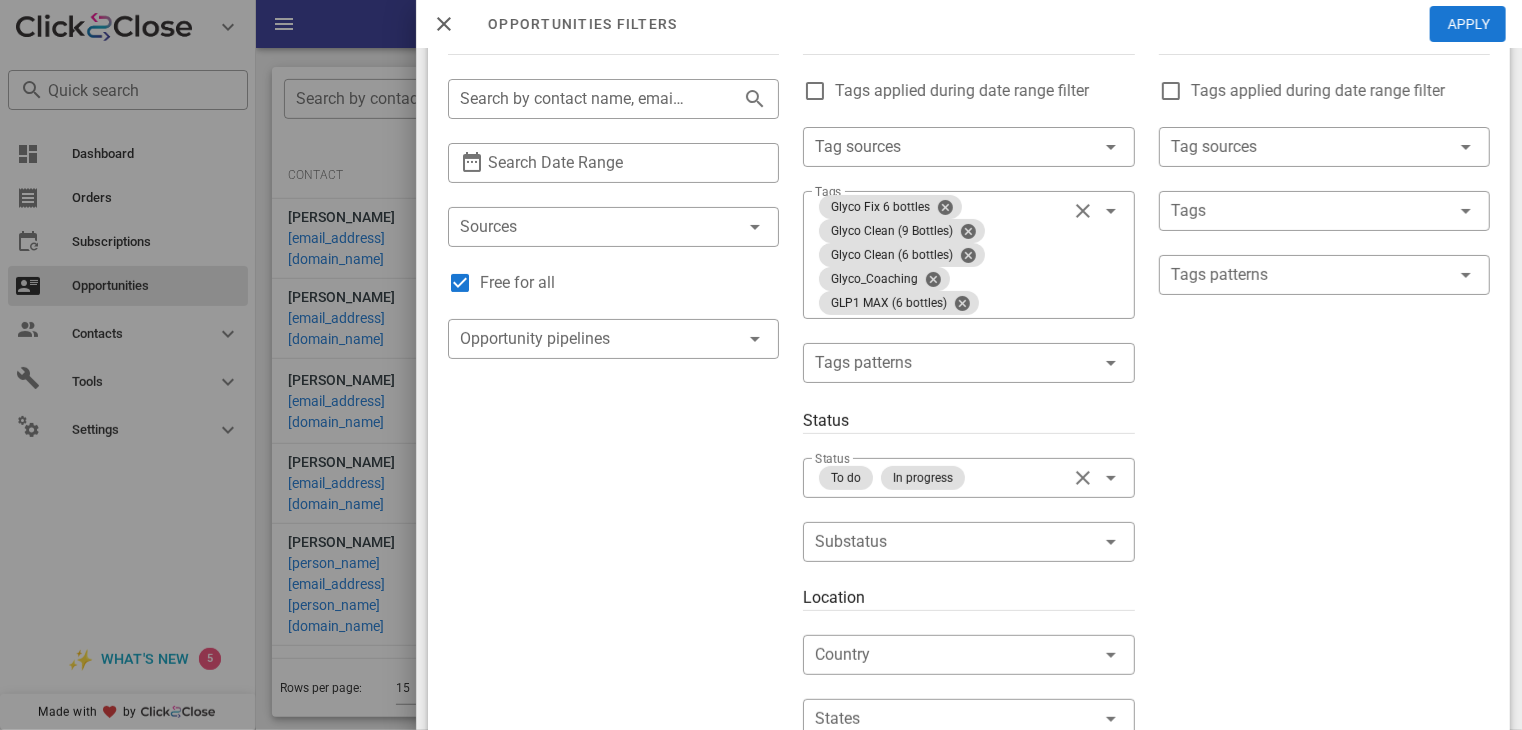 scroll, scrollTop: 132, scrollLeft: 0, axis: vertical 